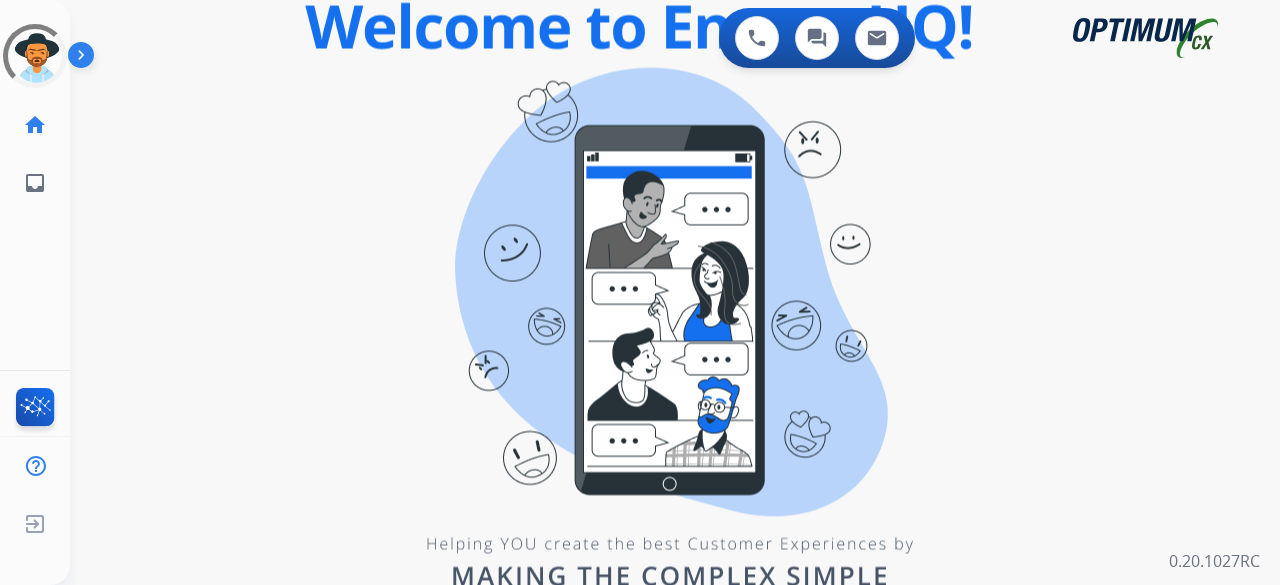 scroll, scrollTop: 0, scrollLeft: 0, axis: both 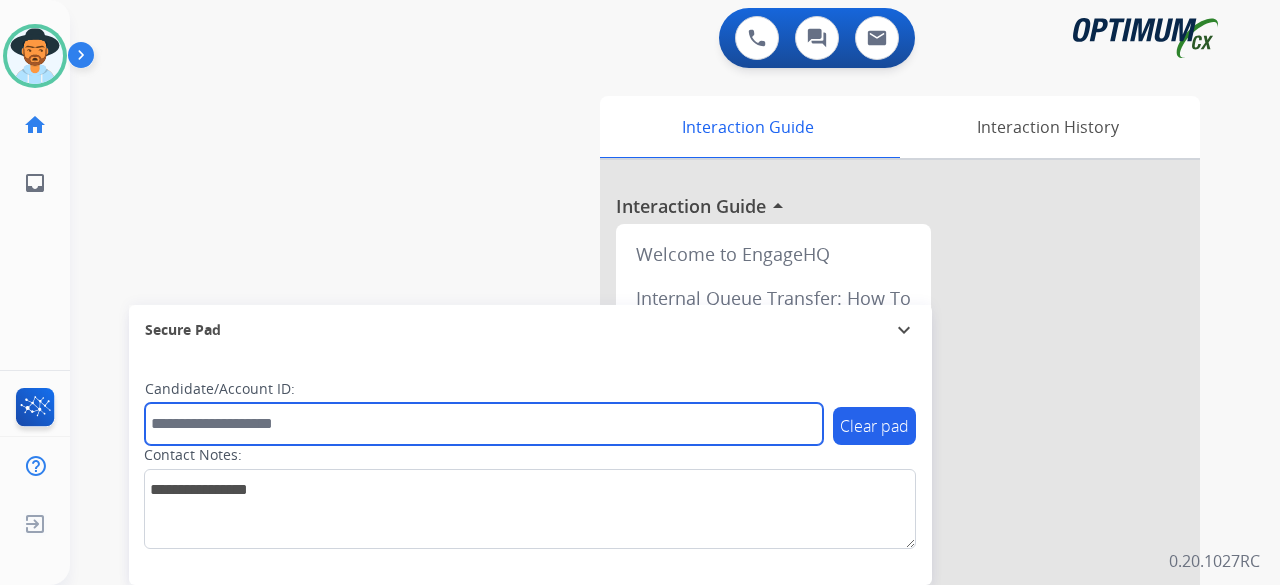 click at bounding box center (484, 424) 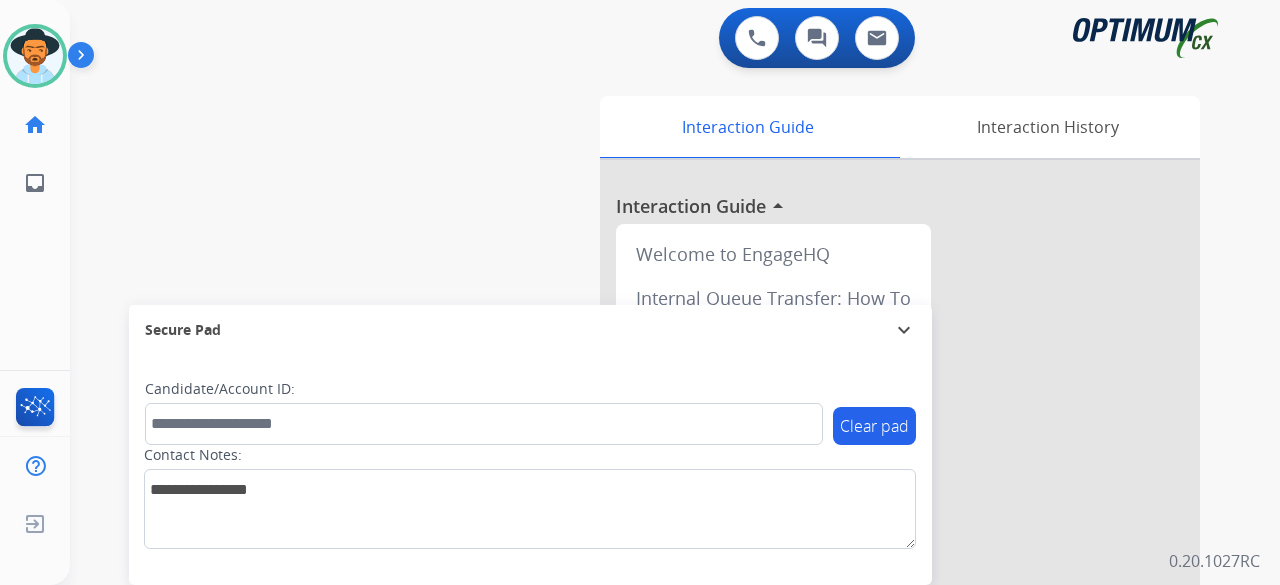 click on "swap_horiz Break voice bridge close_fullscreen Connect 3-Way Call merge_type Separate 3-Way Call  Interaction Guide   Interaction History  Interaction Guide arrow_drop_up  Welcome to EngageHQ   Internal Queue Transfer: How To  Secure Pad expand_more Clear pad Candidate/Account ID: Contact Notes:" at bounding box center (651, 489) 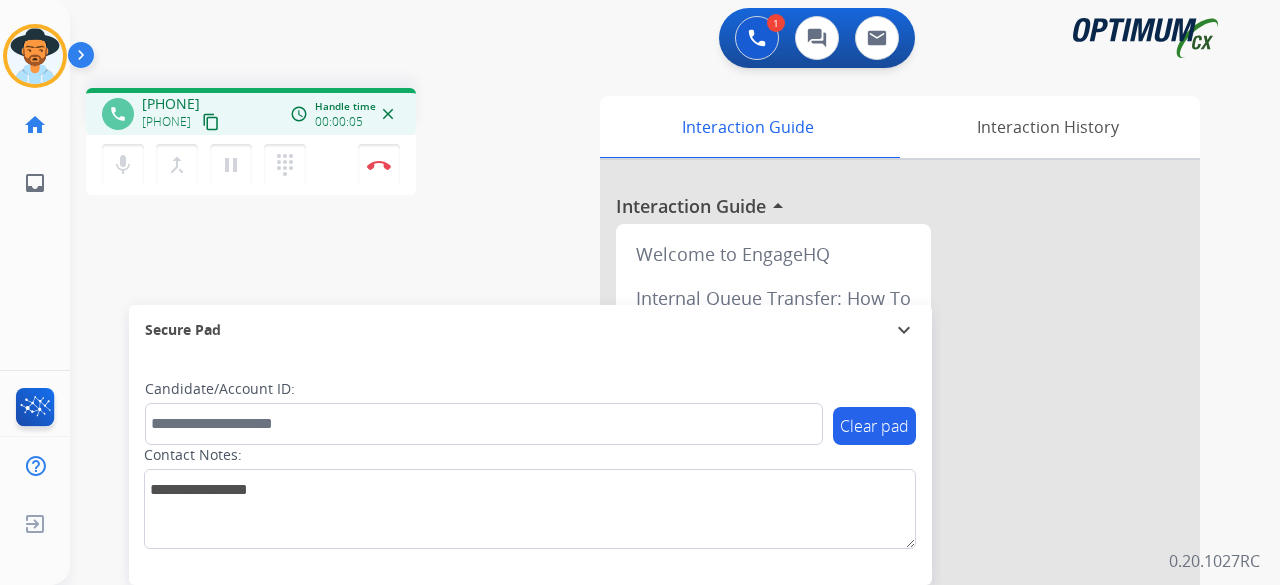 click on "content_copy" at bounding box center [211, 122] 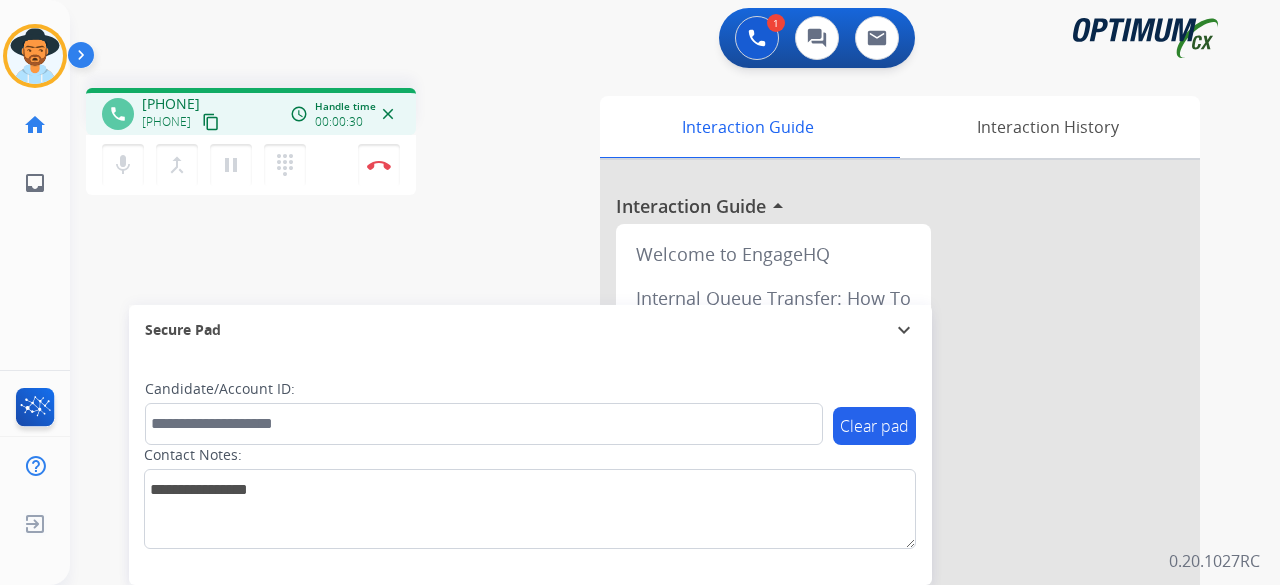 click on "content_copy" at bounding box center [211, 122] 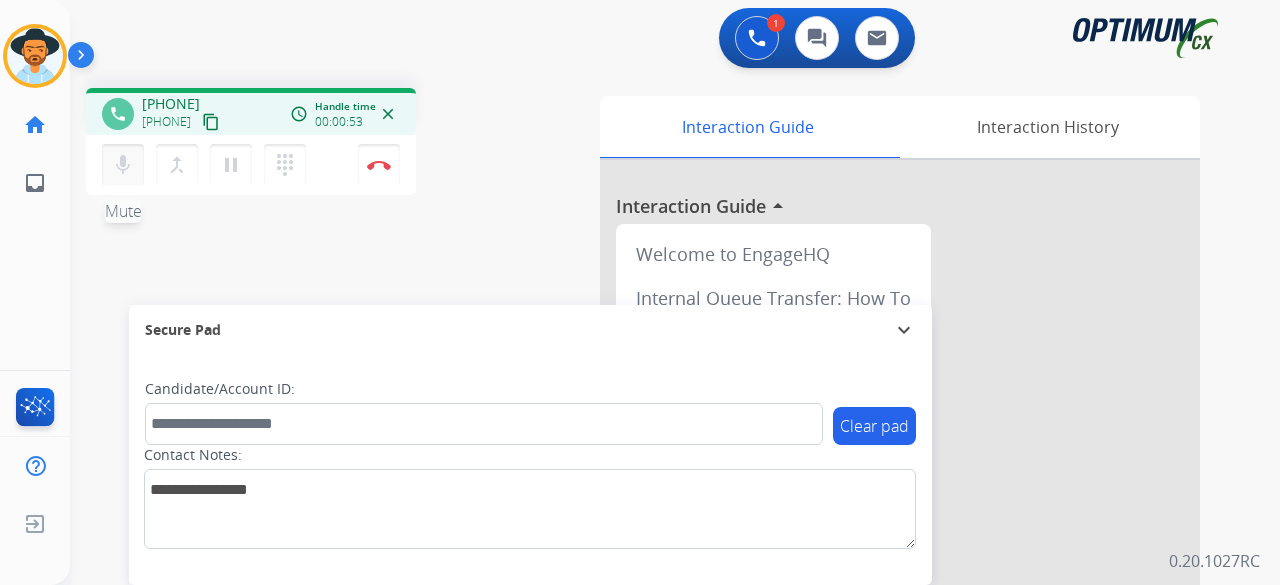 click on "mic" at bounding box center (123, 165) 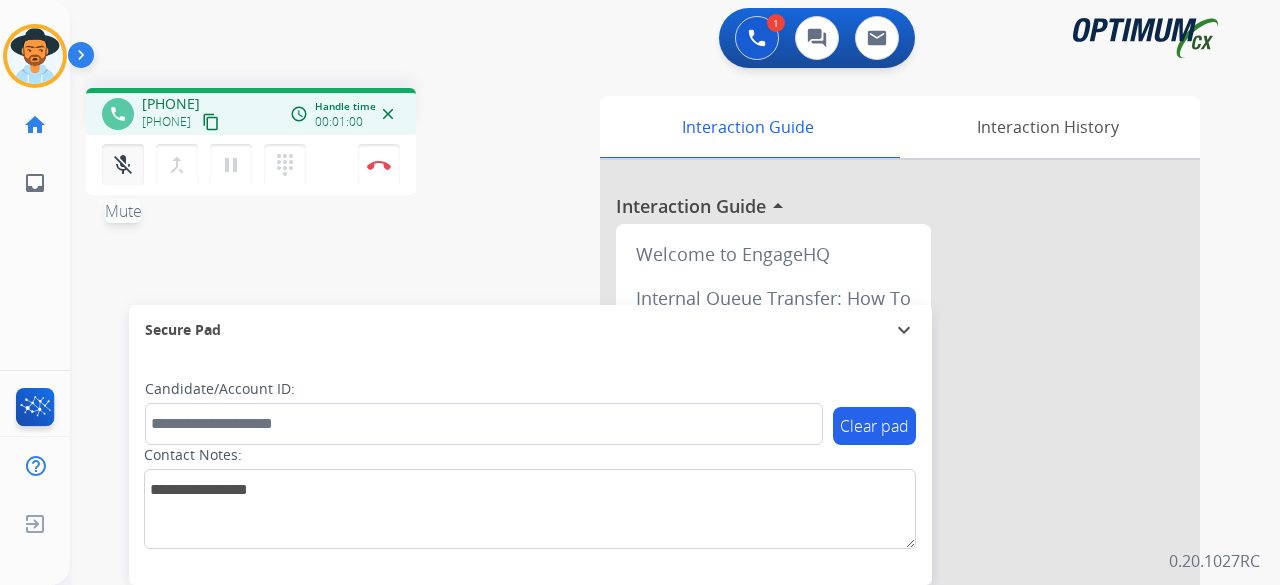 click on "mic_off" at bounding box center [123, 165] 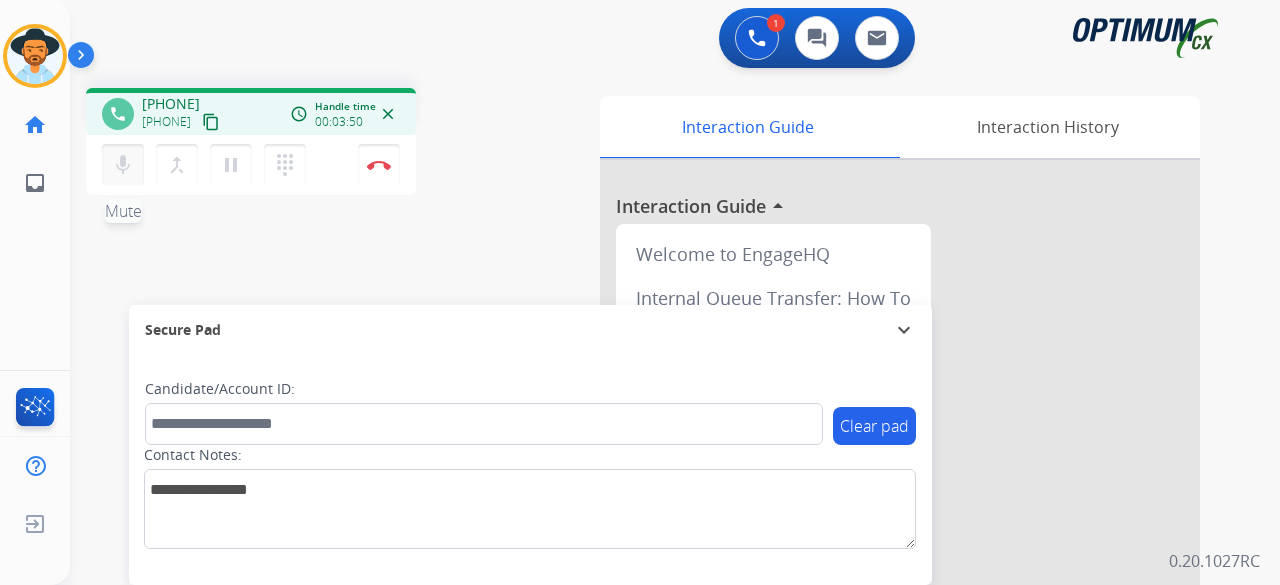 click on "mic" at bounding box center (123, 165) 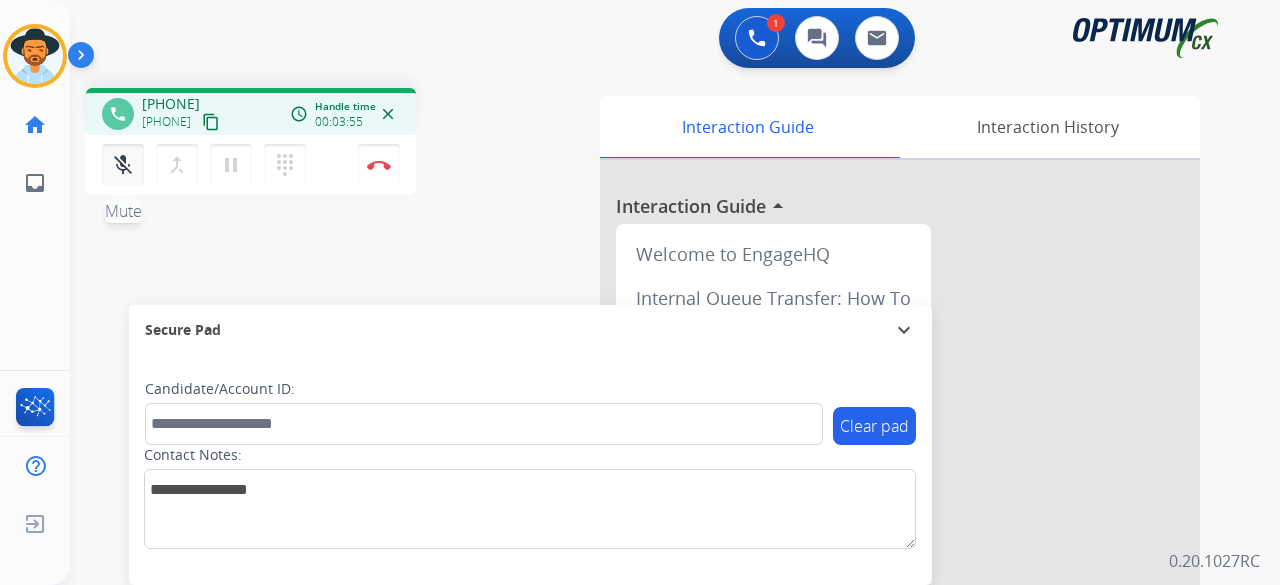 click on "mic_off" at bounding box center [123, 165] 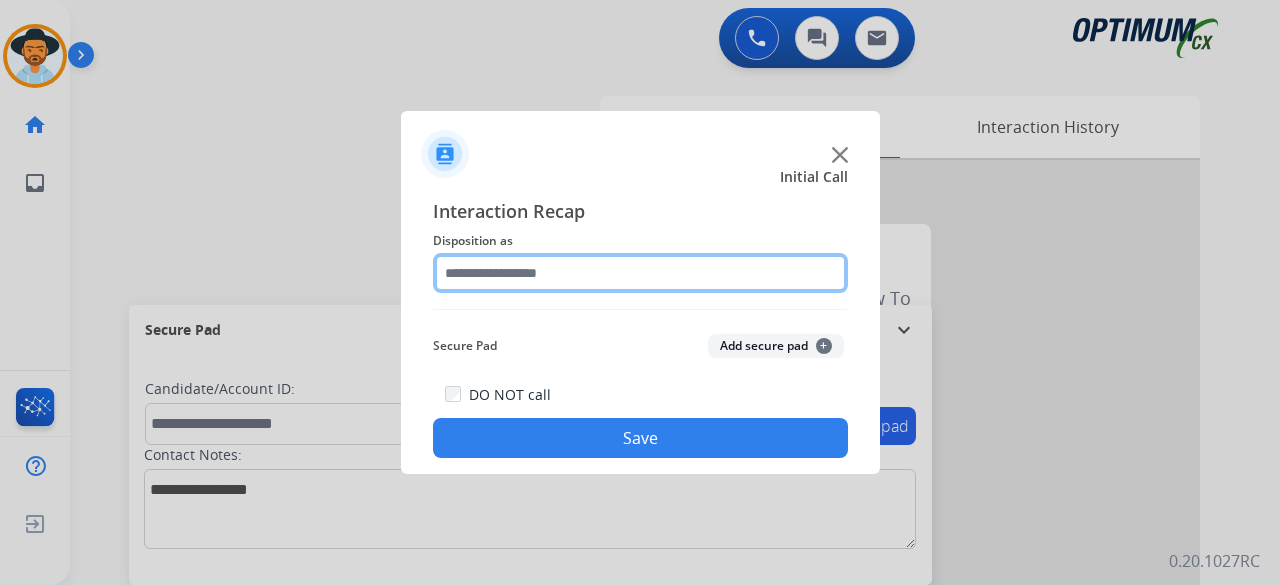 click 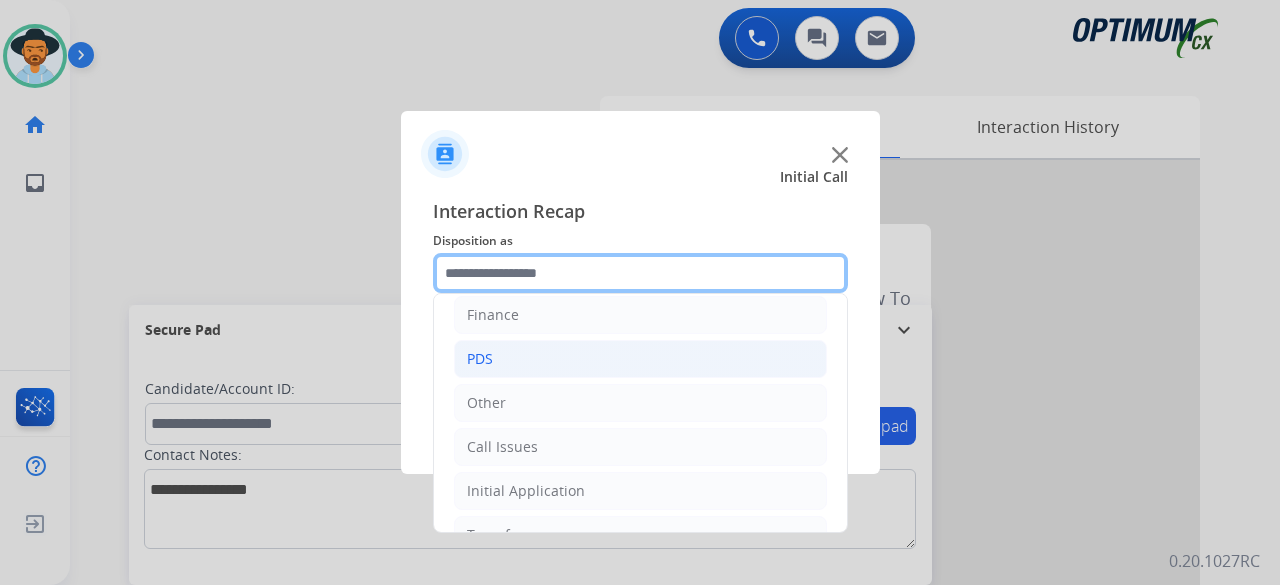 scroll, scrollTop: 130, scrollLeft: 0, axis: vertical 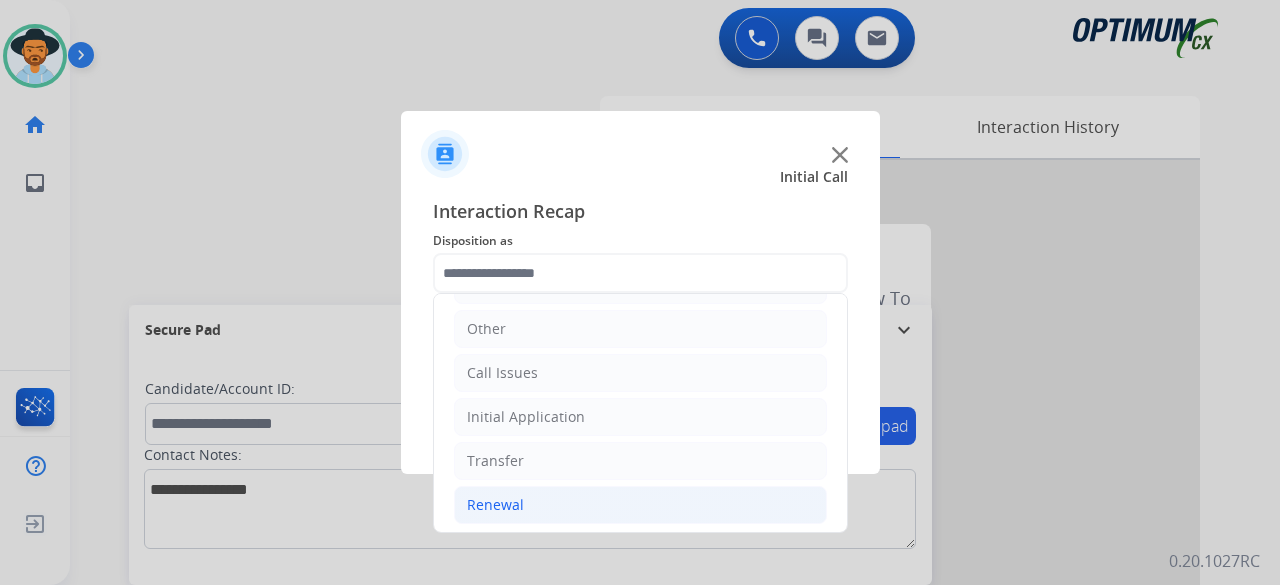 click on "Renewal" 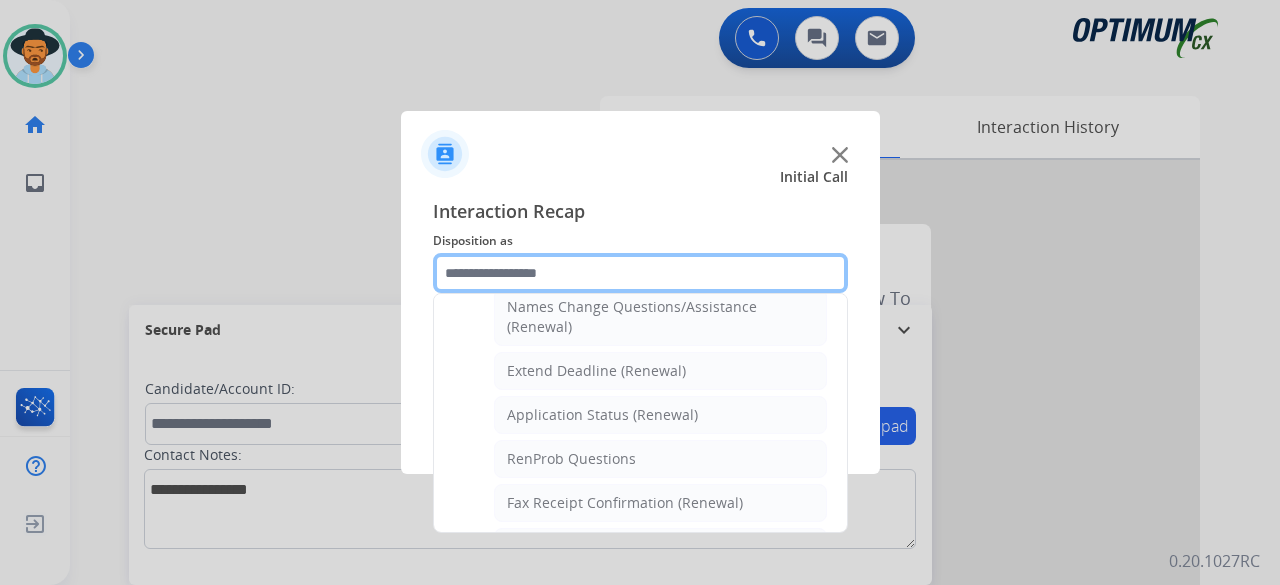 scroll, scrollTop: 435, scrollLeft: 0, axis: vertical 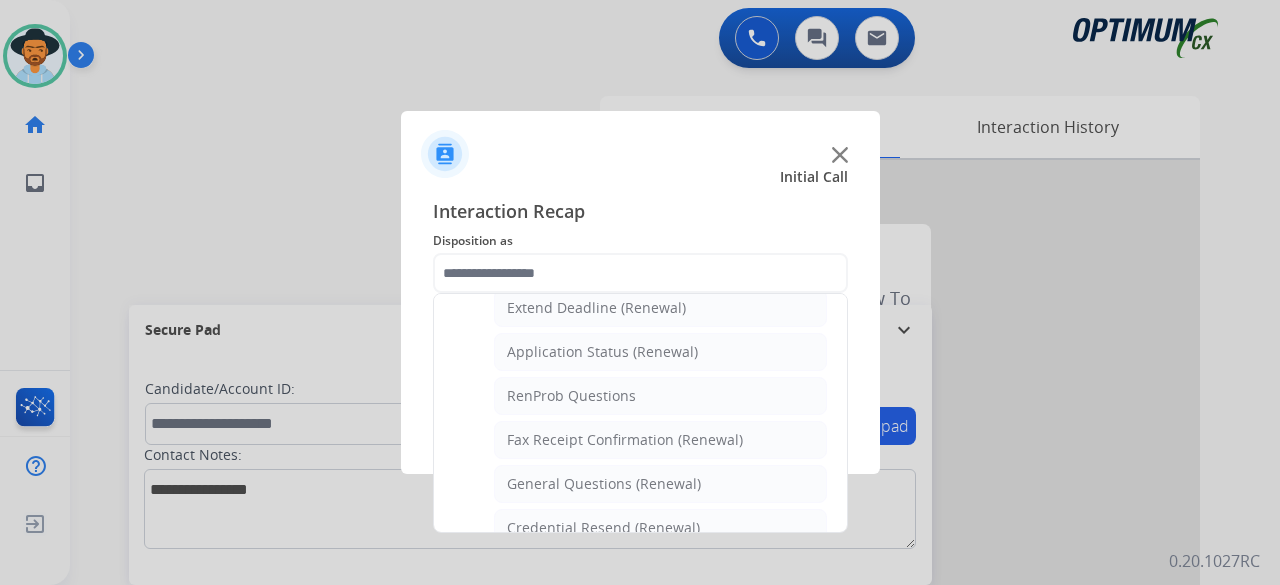 click on "General Questions (Renewal)" 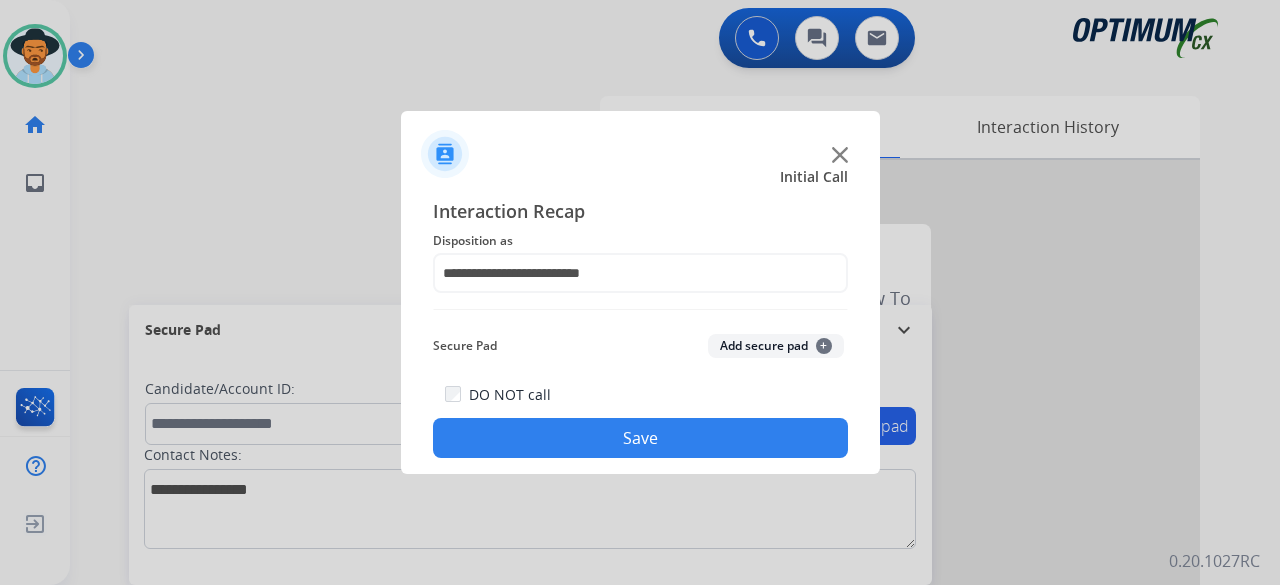 click on "Add secure pad  +" 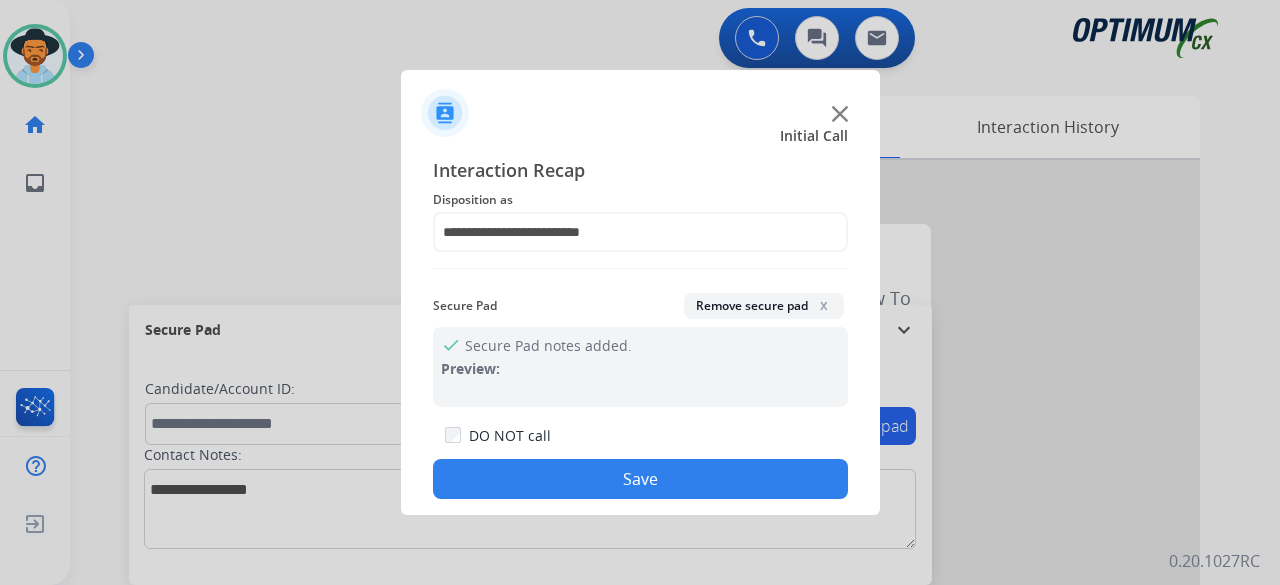 click on "Save" 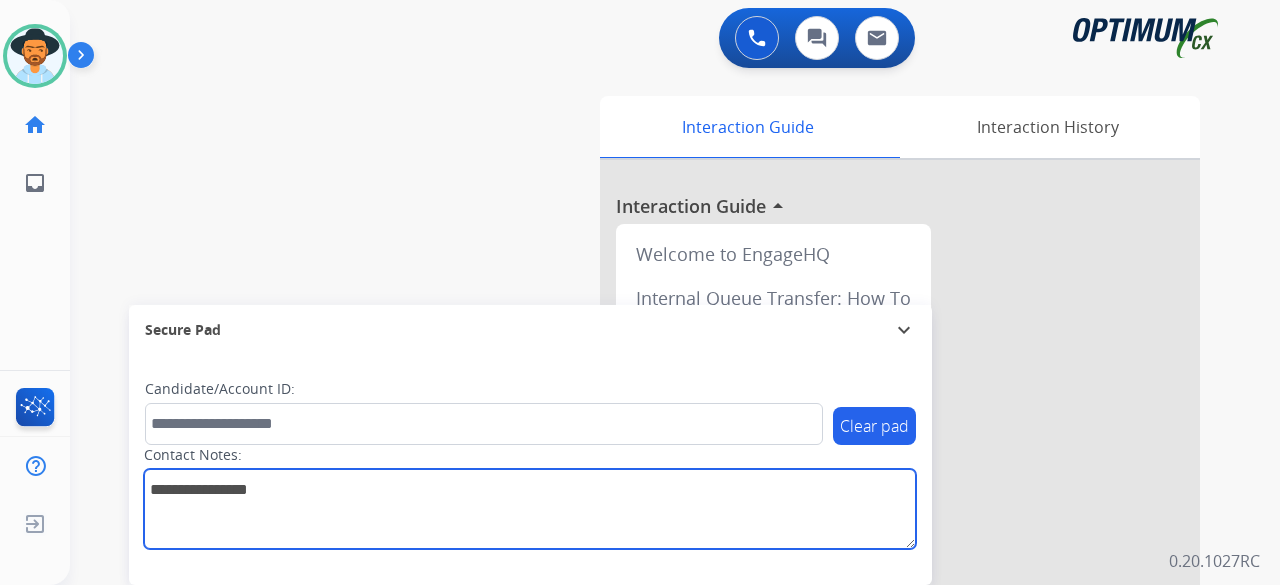 click at bounding box center (530, 509) 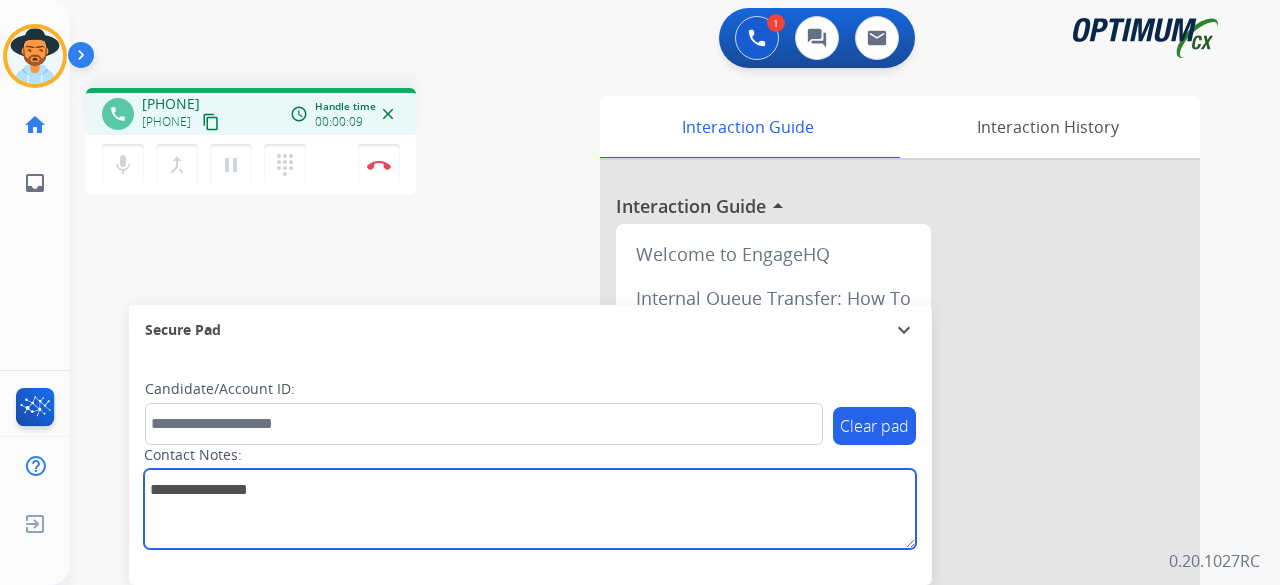 click at bounding box center [530, 509] 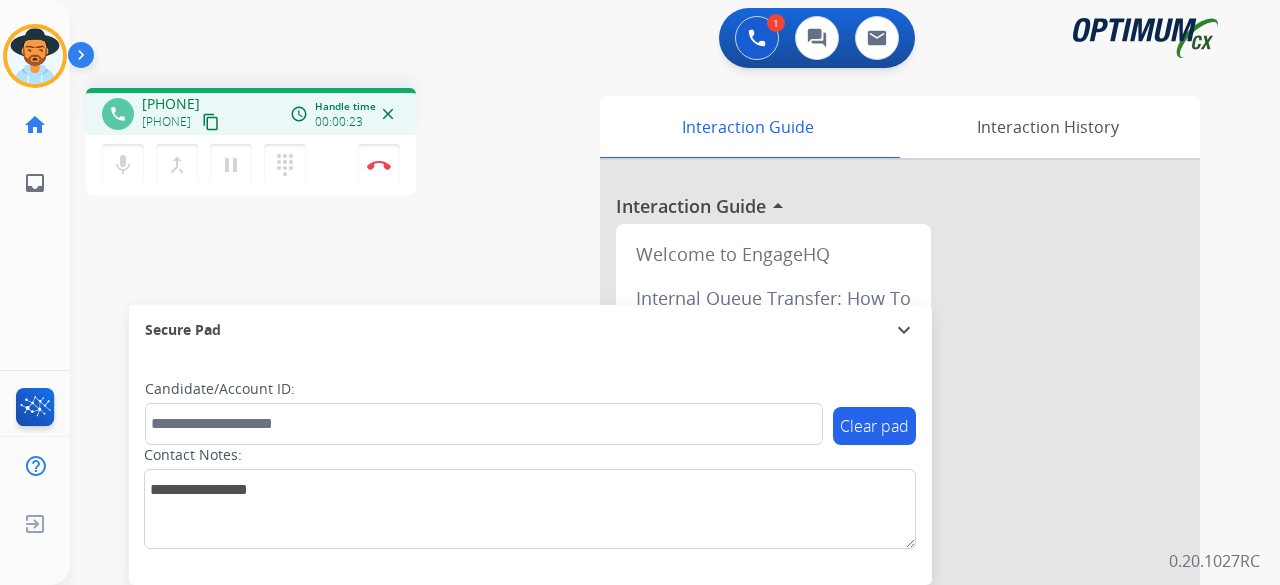 click on "content_copy" at bounding box center [211, 122] 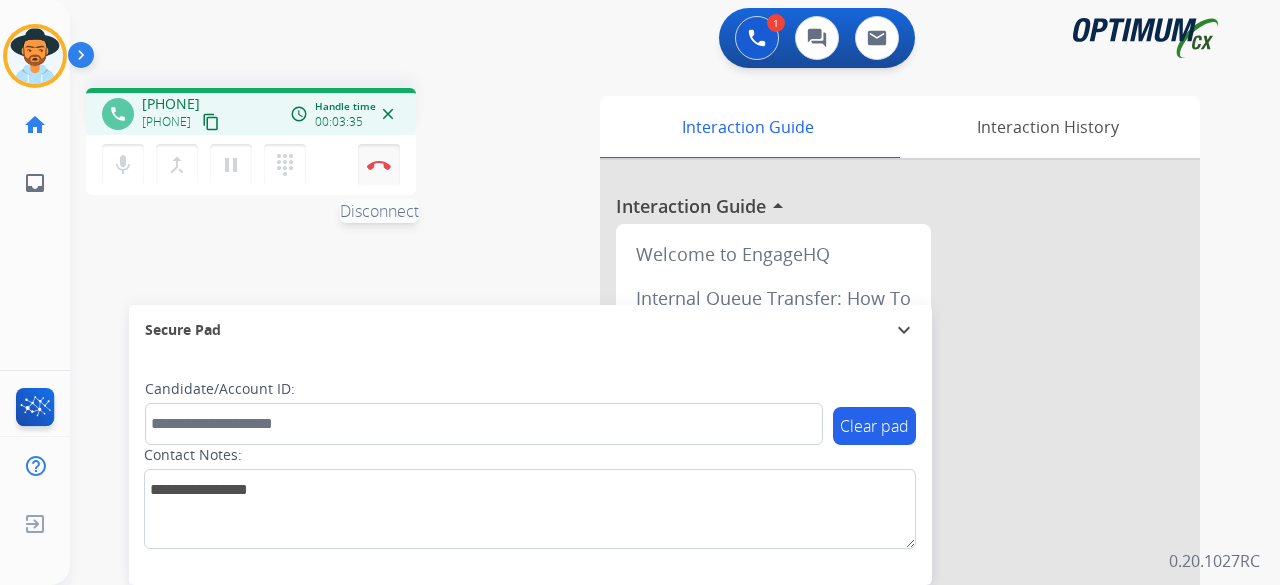 click at bounding box center [379, 165] 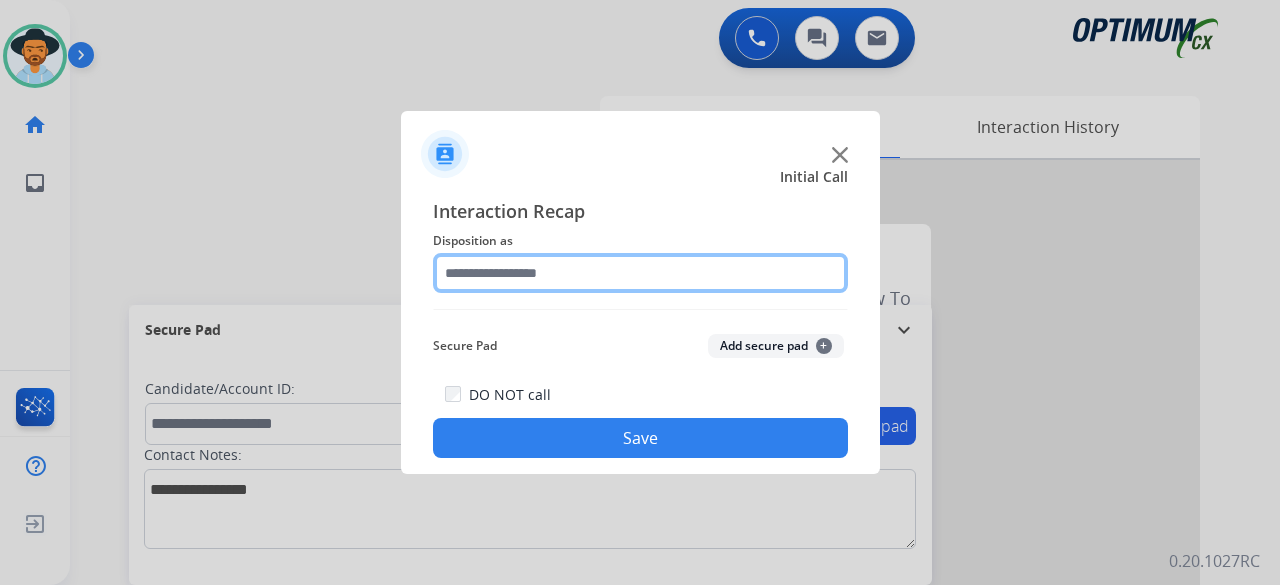 click 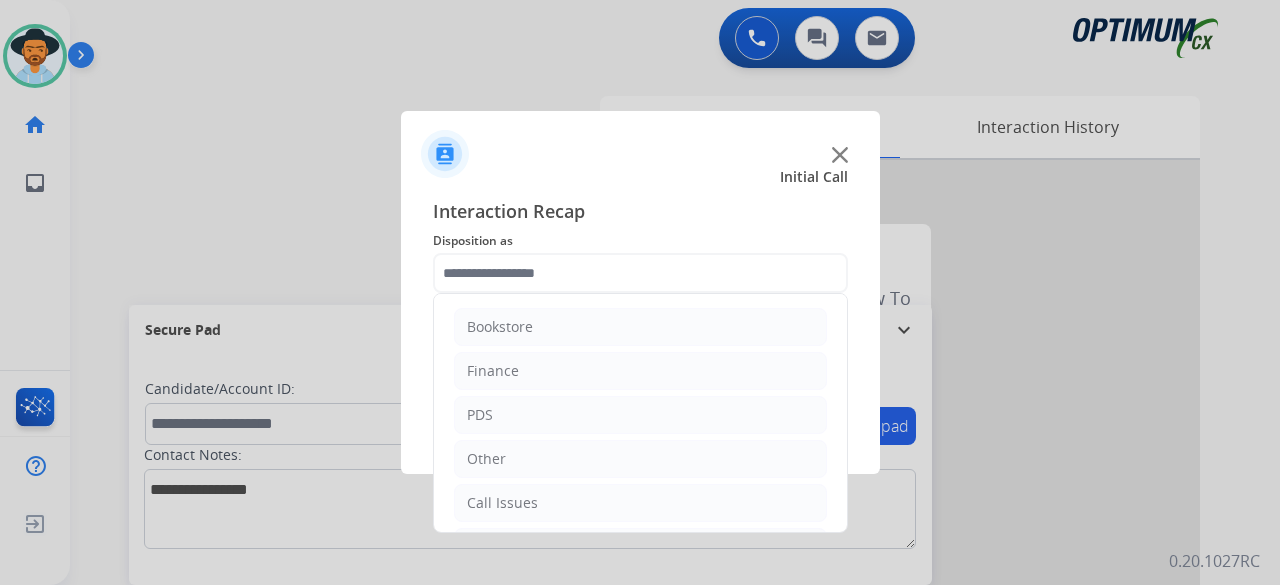 click at bounding box center [640, 292] 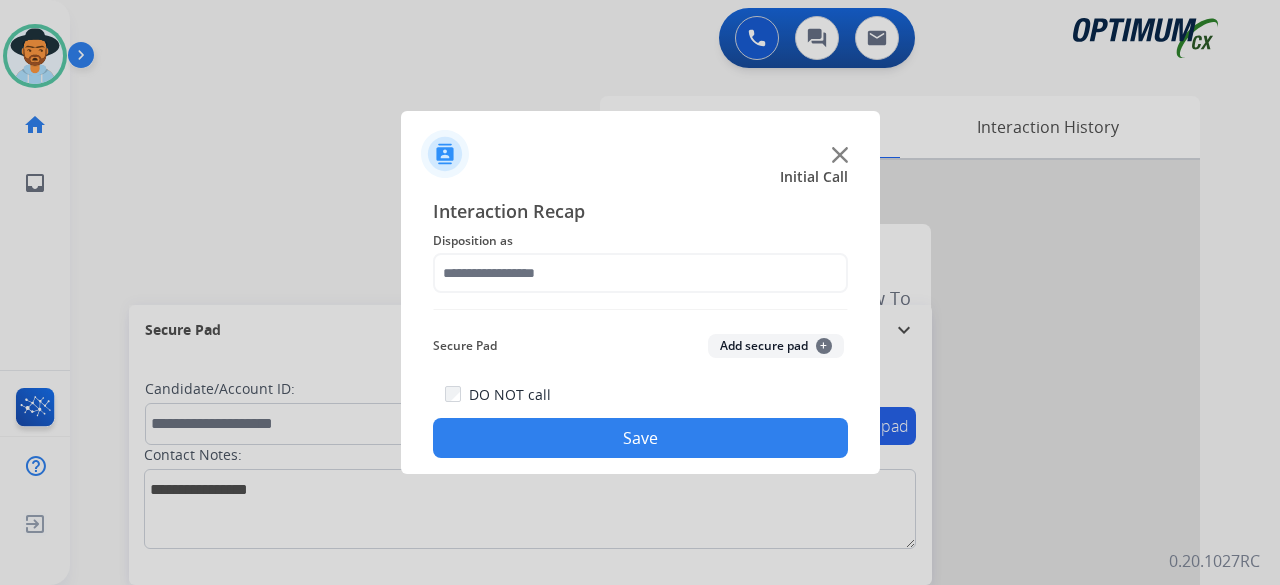 click at bounding box center [640, 292] 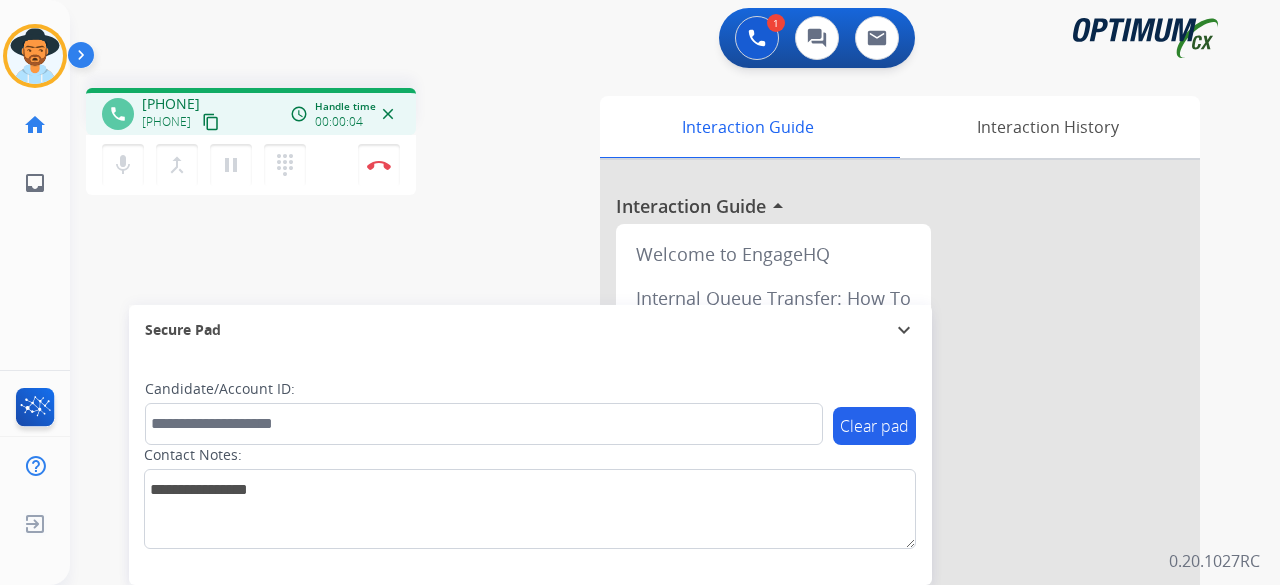 click on "content_copy" at bounding box center [211, 122] 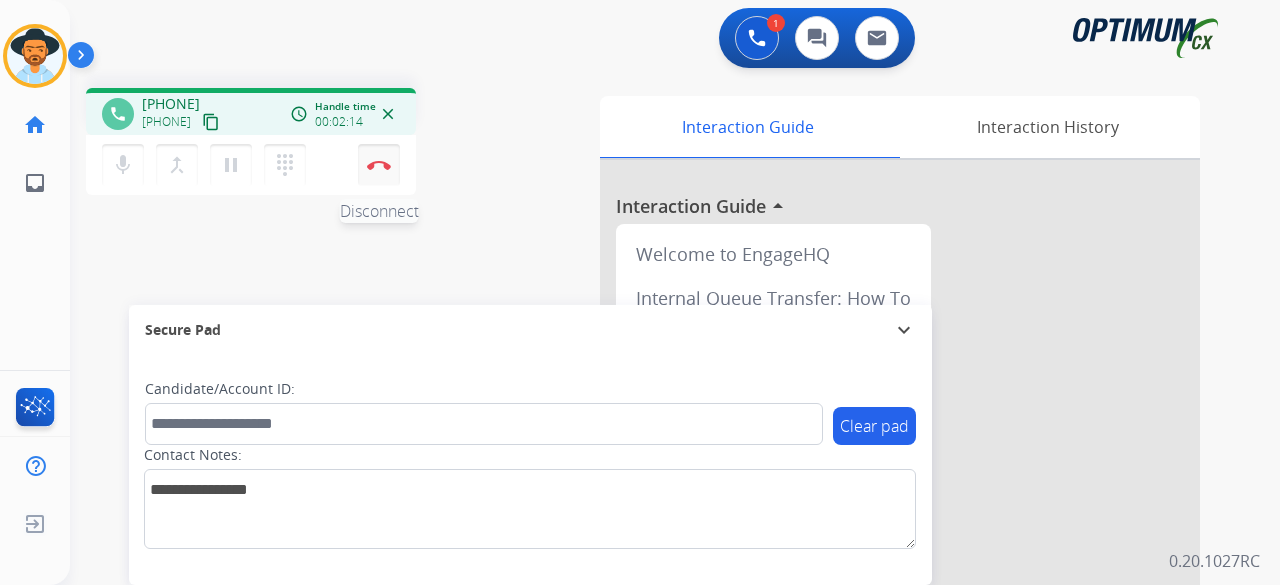 click at bounding box center (379, 165) 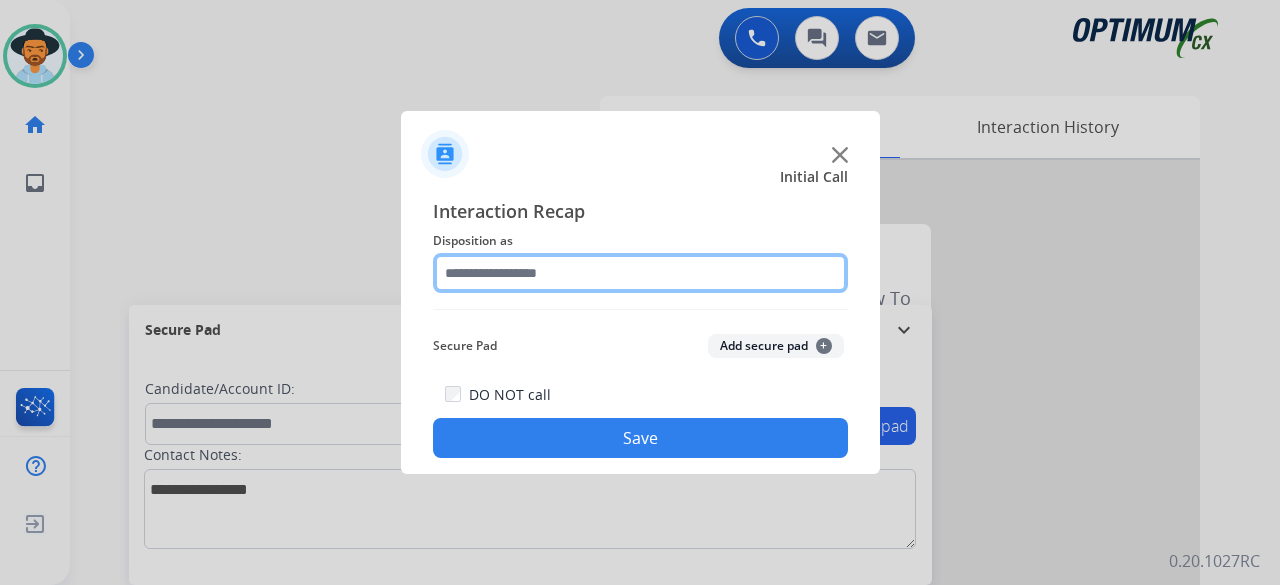 click 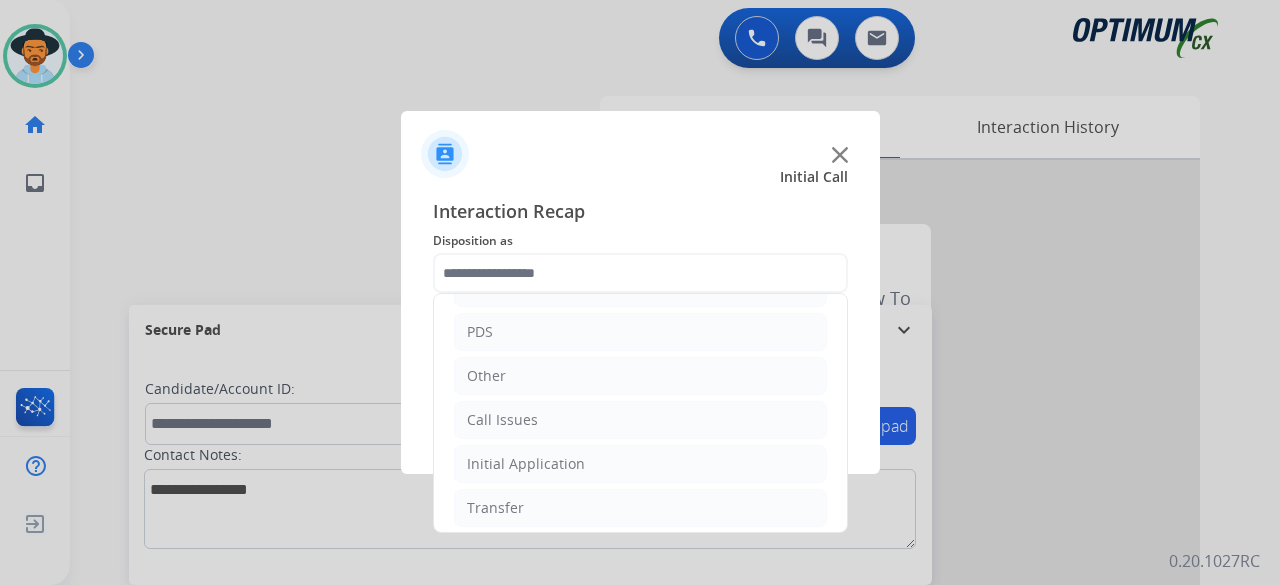 click on "Bookstore   Finance   PDS   Other   Call Issues   Initial Application   Transfer   Renewal" 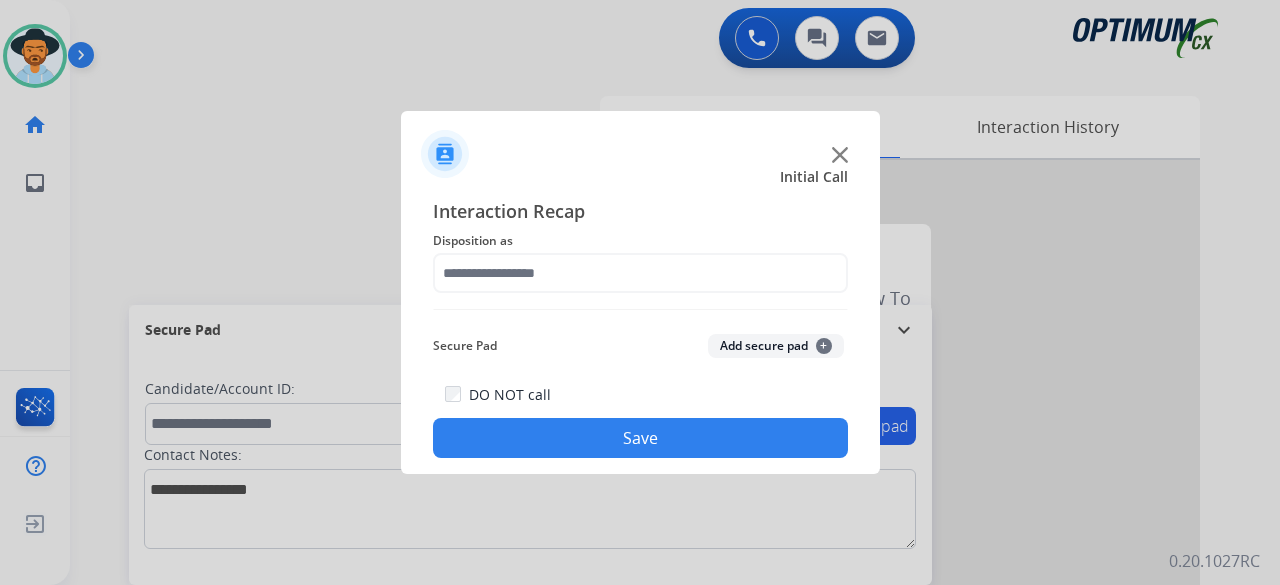 click on "Save" 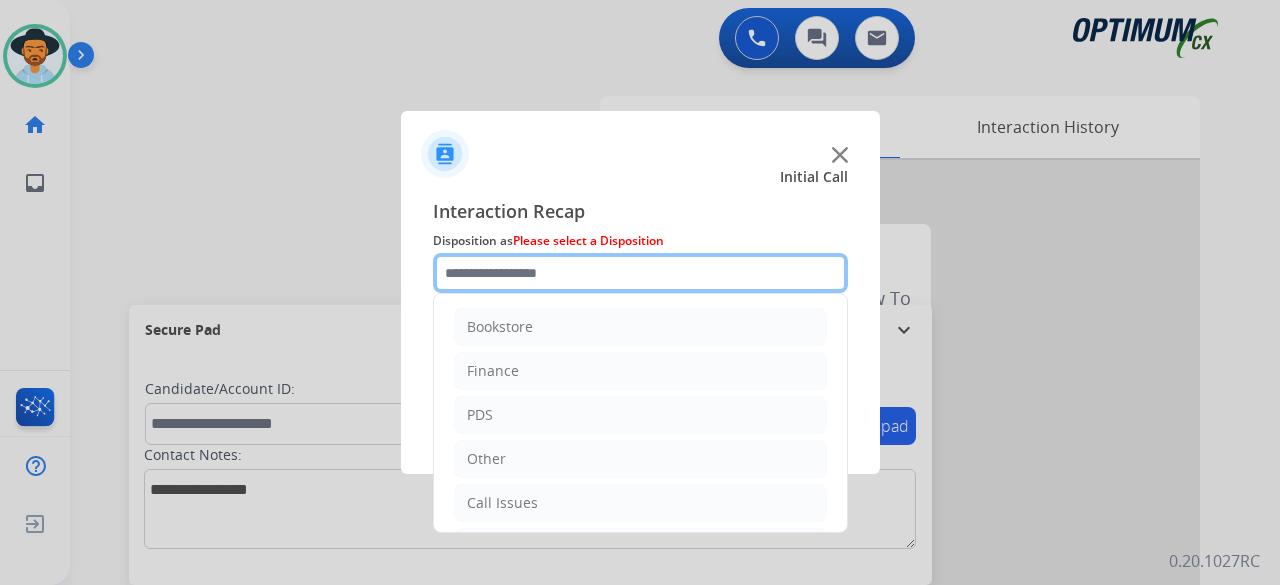click 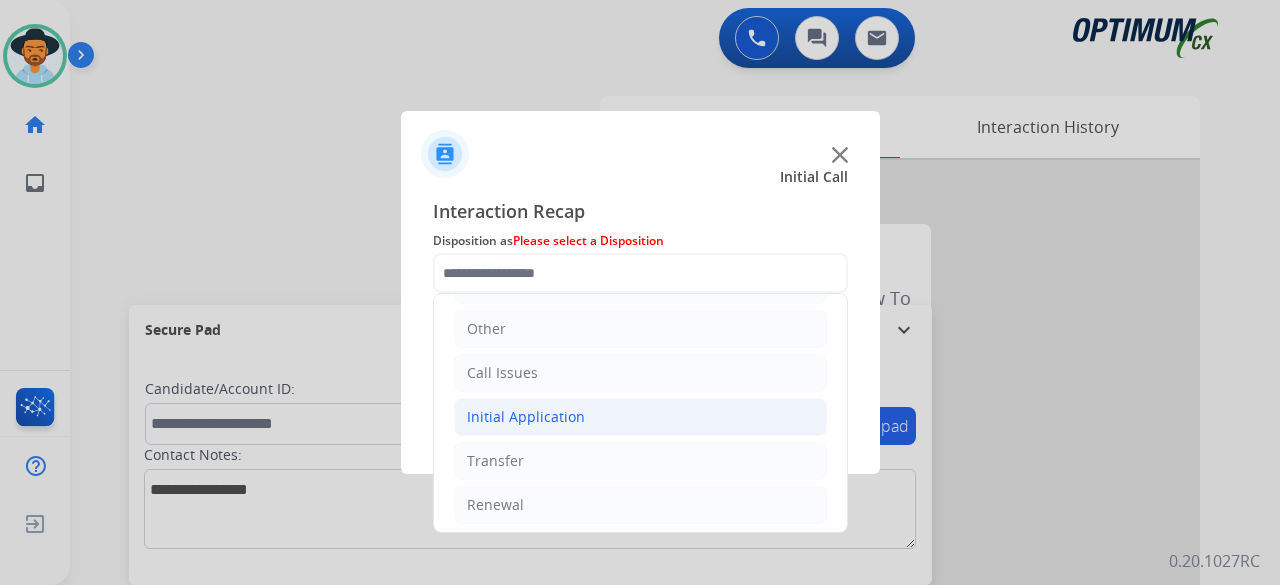 click on "Initial Application" 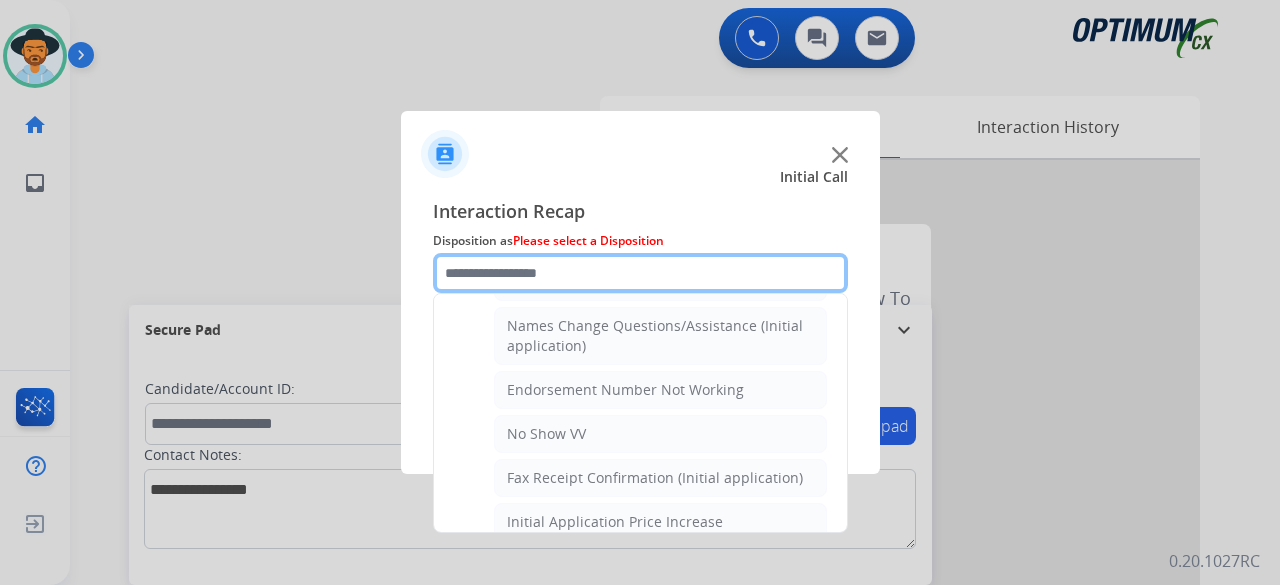 scroll, scrollTop: 506, scrollLeft: 0, axis: vertical 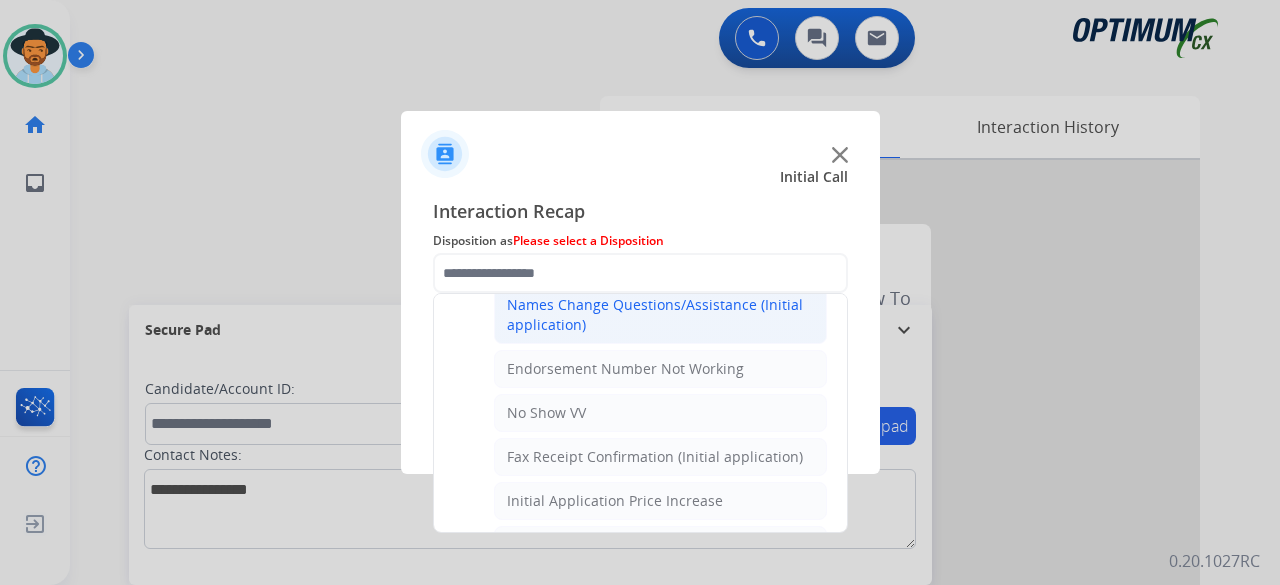 click on "Names Change Questions/Assistance (Initial application)" 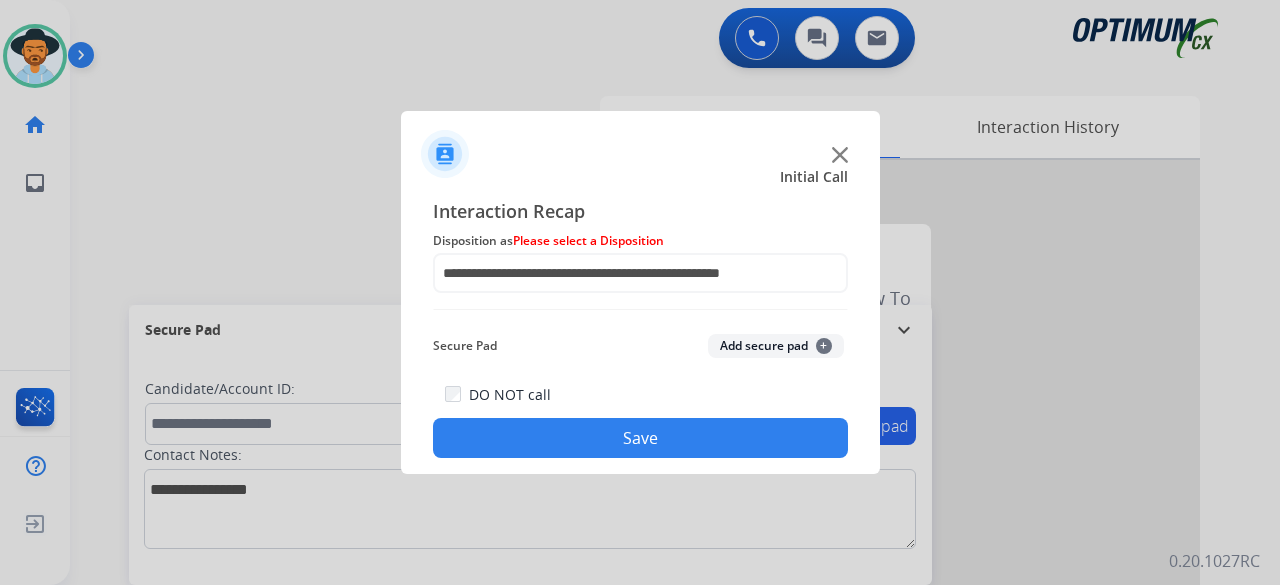click on "Add secure pad  +" 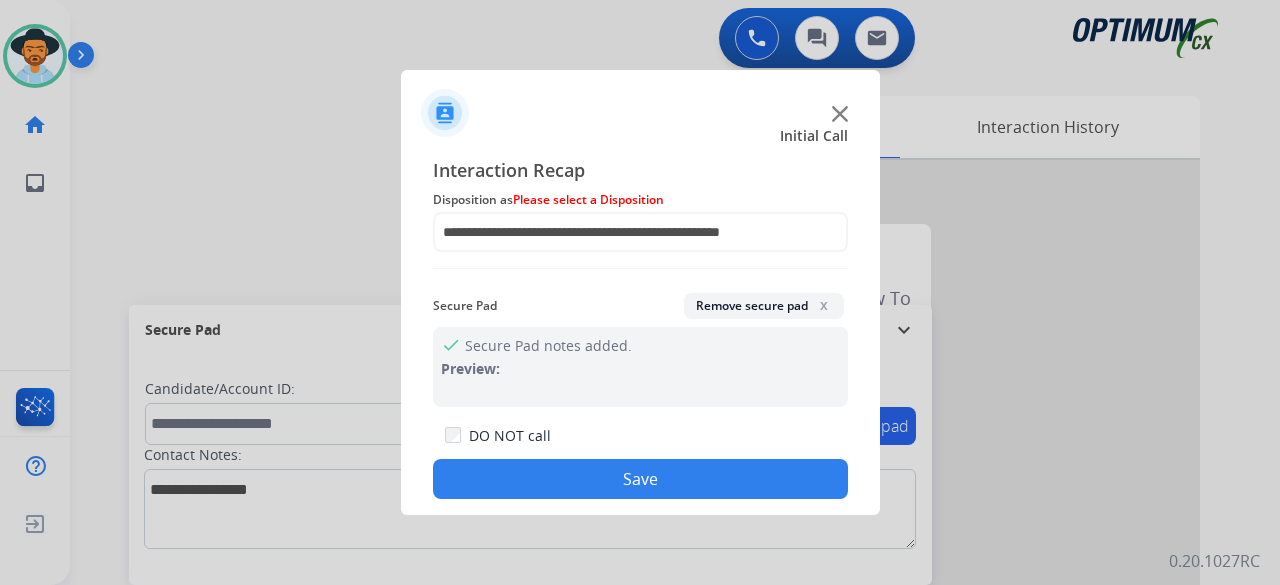 click on "Save" 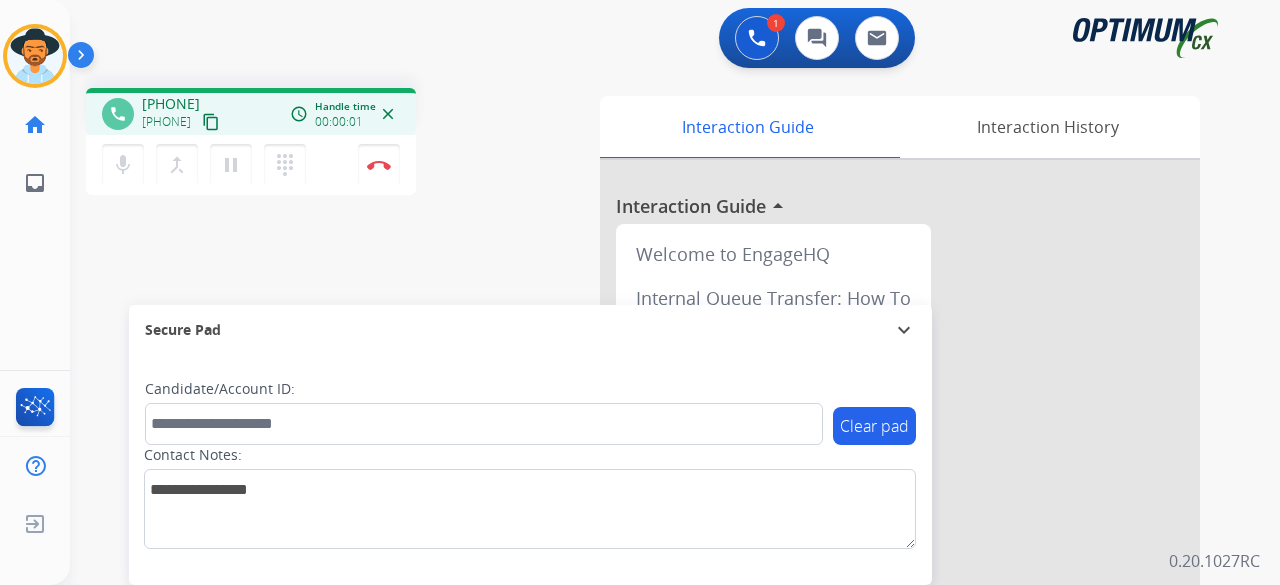 click on "content_copy" at bounding box center [211, 122] 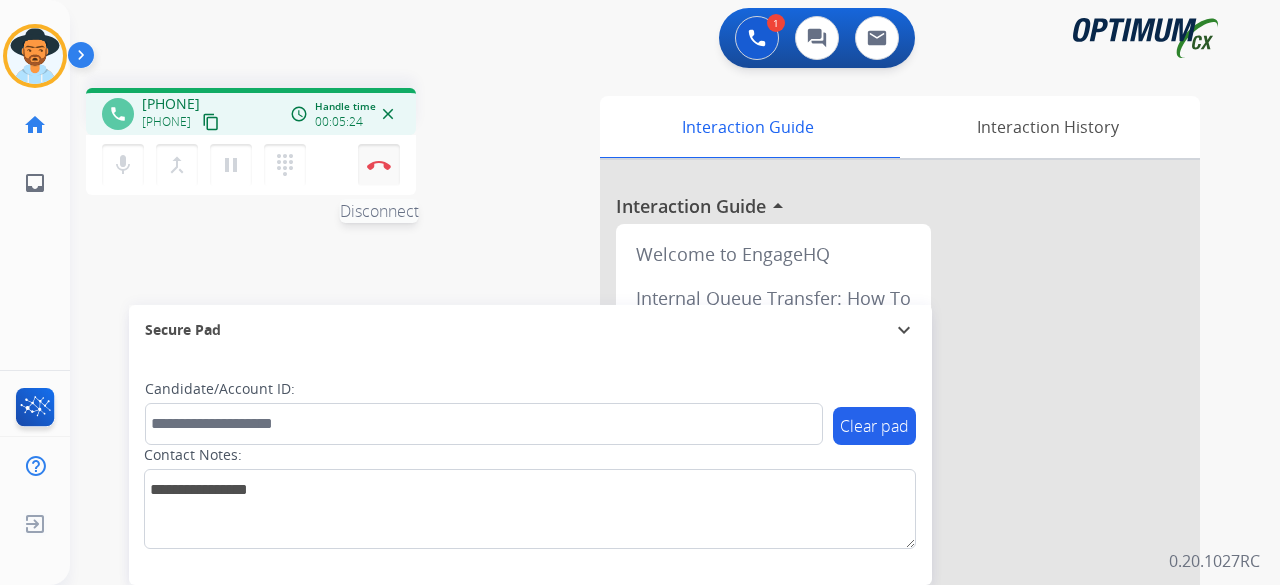 click at bounding box center [379, 165] 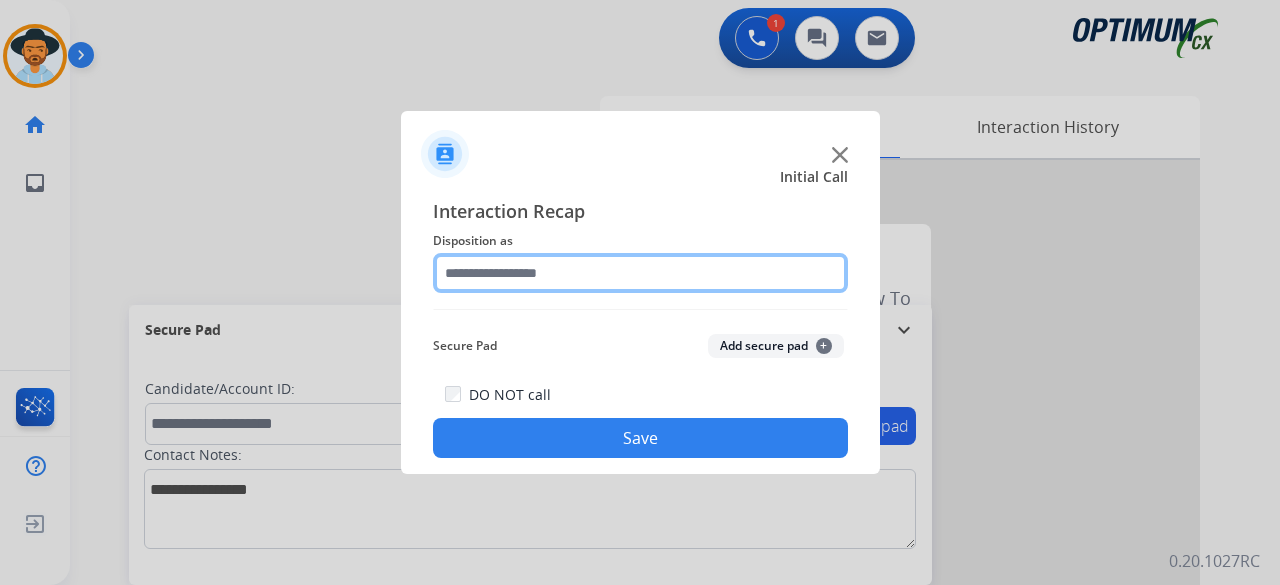 click 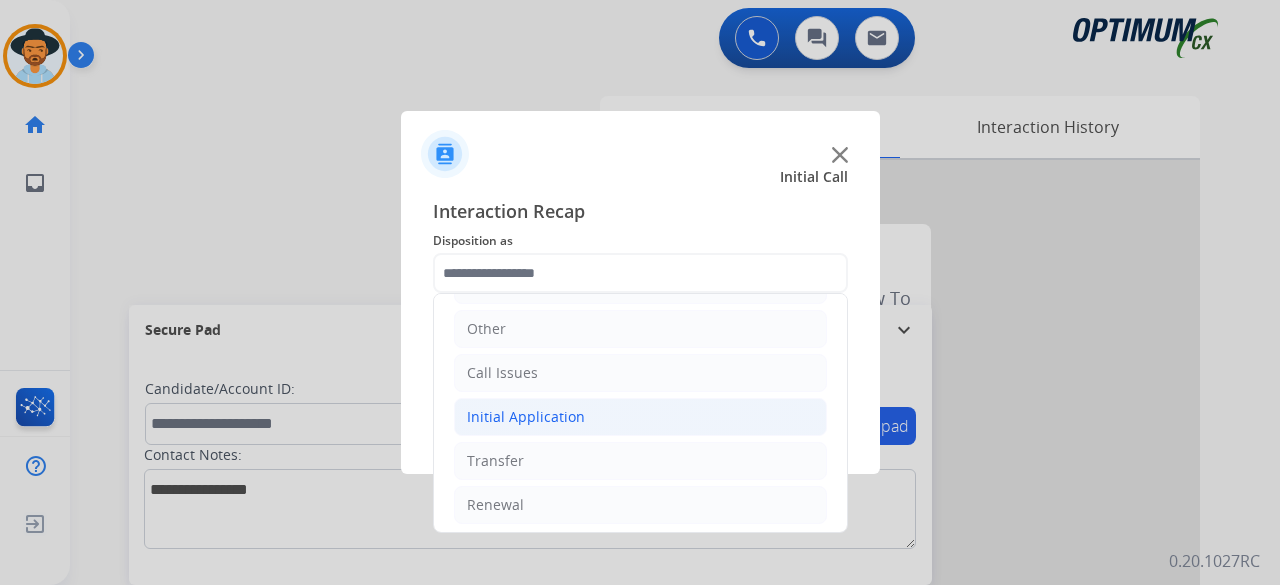 click on "Initial Application" 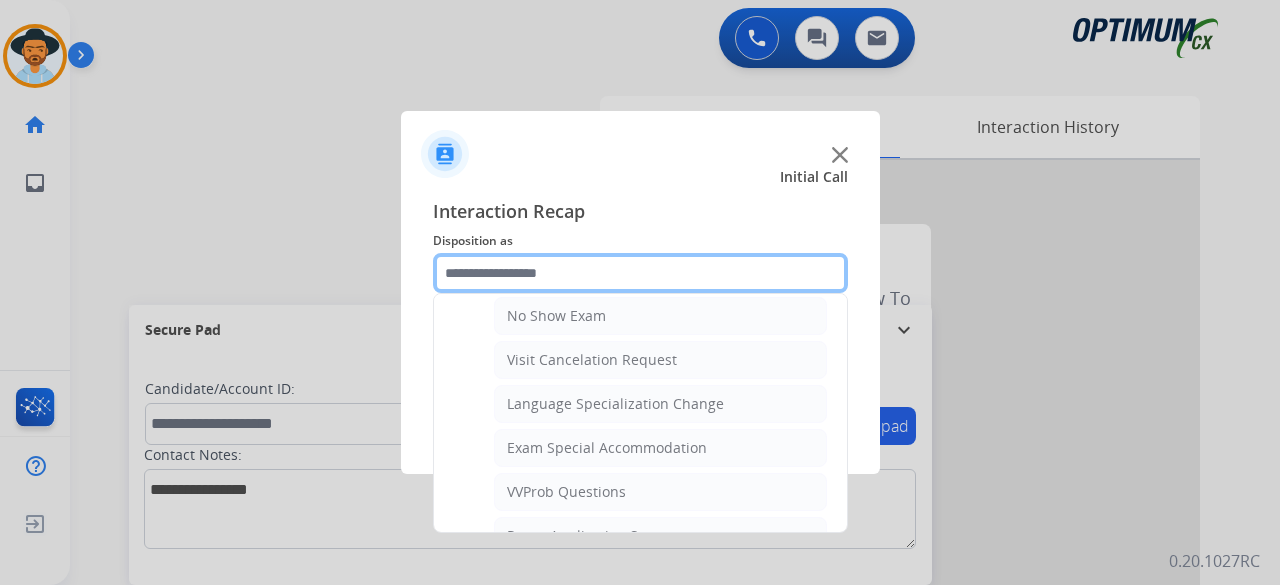 scroll, scrollTop: 938, scrollLeft: 0, axis: vertical 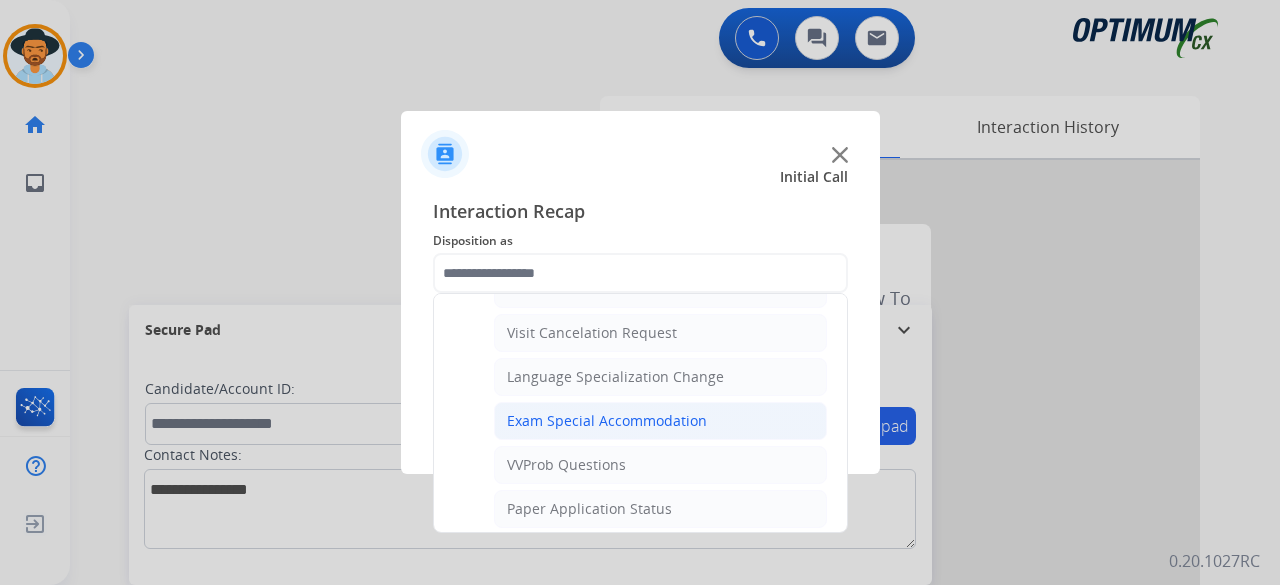 click on "Exam Special Accommodation" 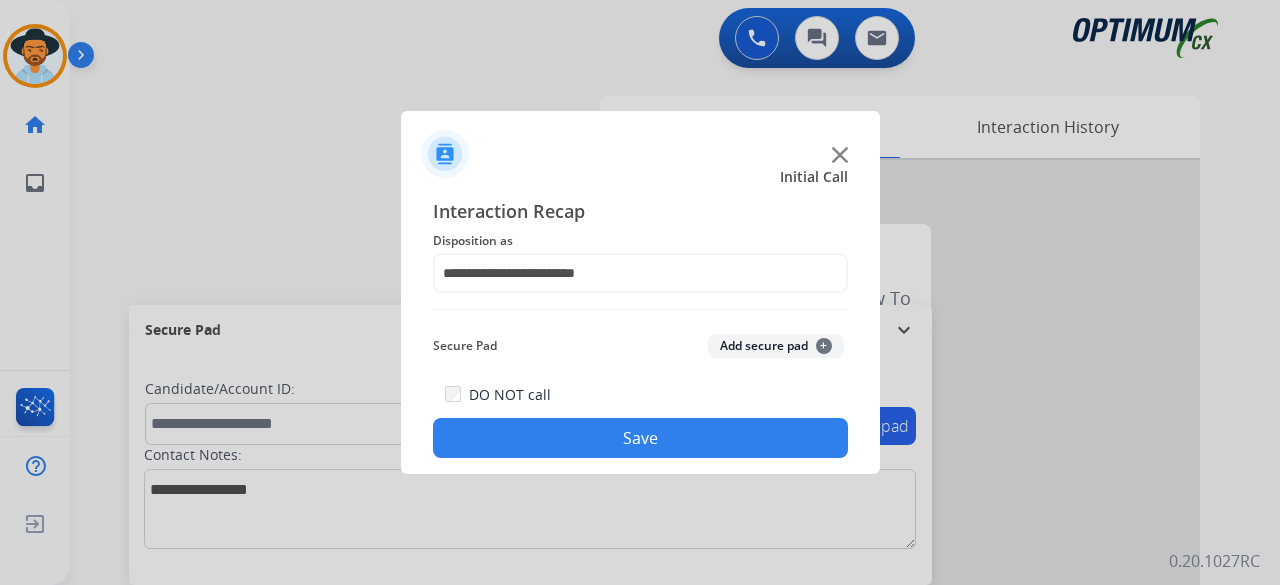 click on "Add secure pad  +" 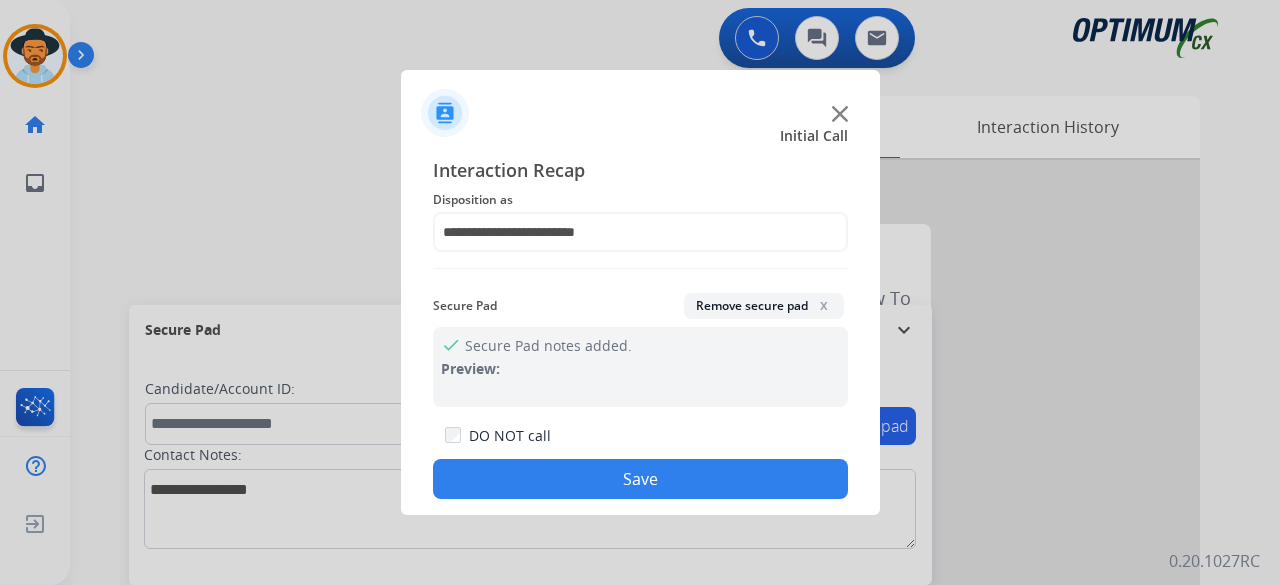 click on "Save" 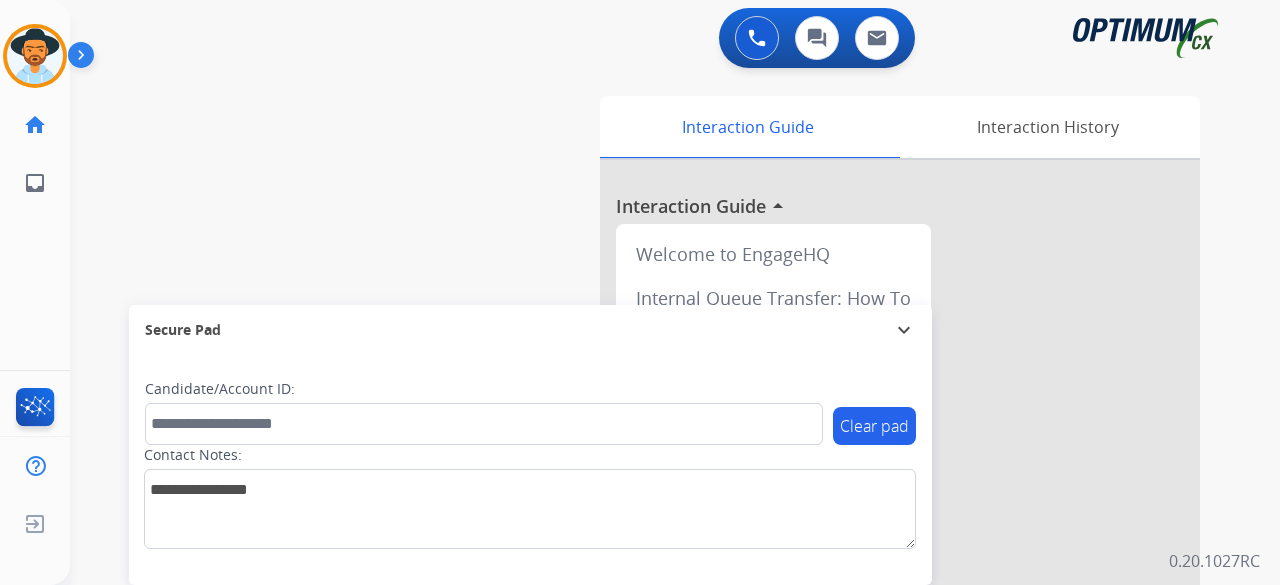 click on "swap_horiz Break voice bridge close_fullscreen Connect 3-Way Call merge_type Separate 3-Way Call  Interaction Guide   Interaction History  Interaction Guide arrow_drop_up  Welcome to EngageHQ   Internal Queue Transfer: How To  Secure Pad expand_more Clear pad Candidate/Account ID: Contact Notes:" at bounding box center [651, 489] 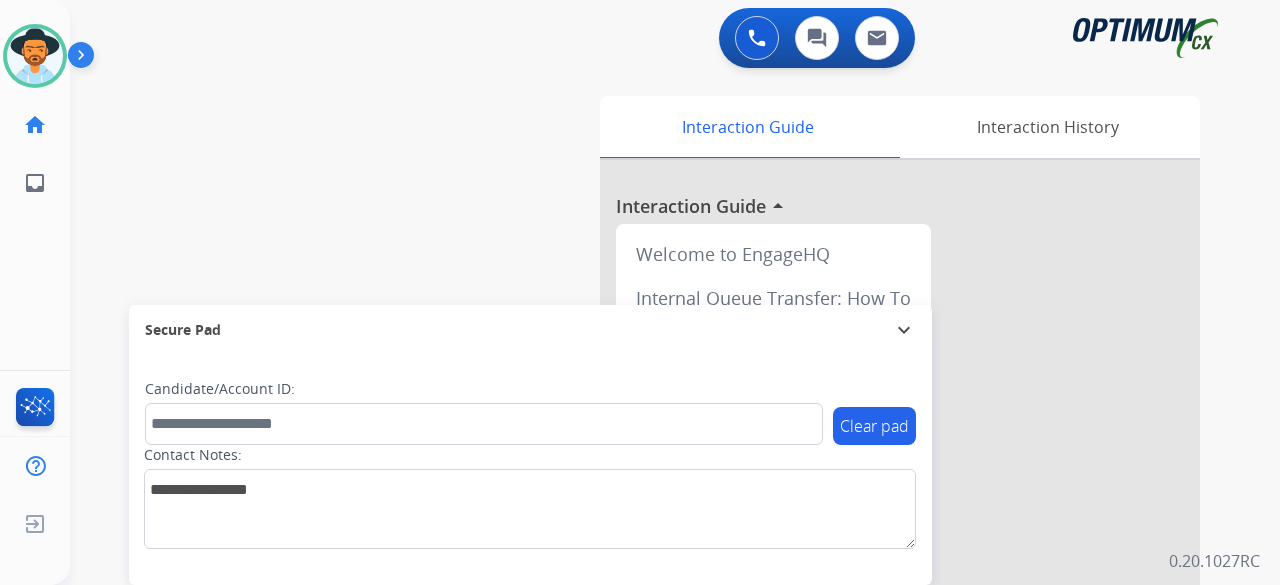 click on "swap_horiz Break voice bridge close_fullscreen Connect 3-Way Call merge_type Separate 3-Way Call  Interaction Guide   Interaction History  Interaction Guide arrow_drop_up  Welcome to EngageHQ   Internal Queue Transfer: How To  Secure Pad expand_more Clear pad Candidate/Account ID: Contact Notes:" at bounding box center [651, 489] 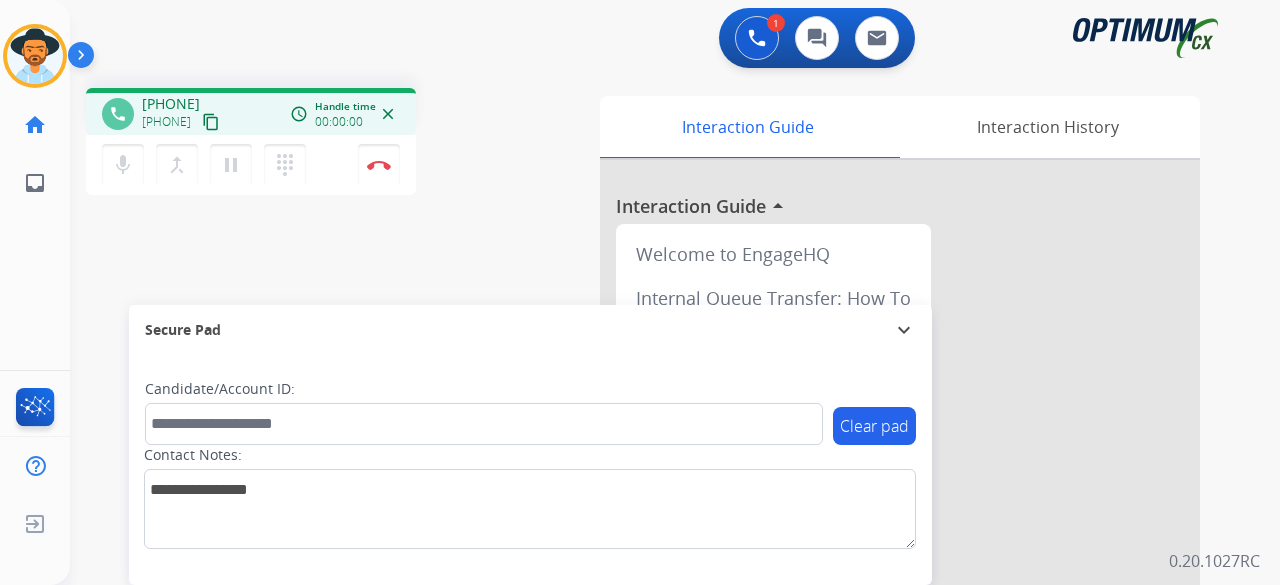 click on "content_copy" at bounding box center (211, 122) 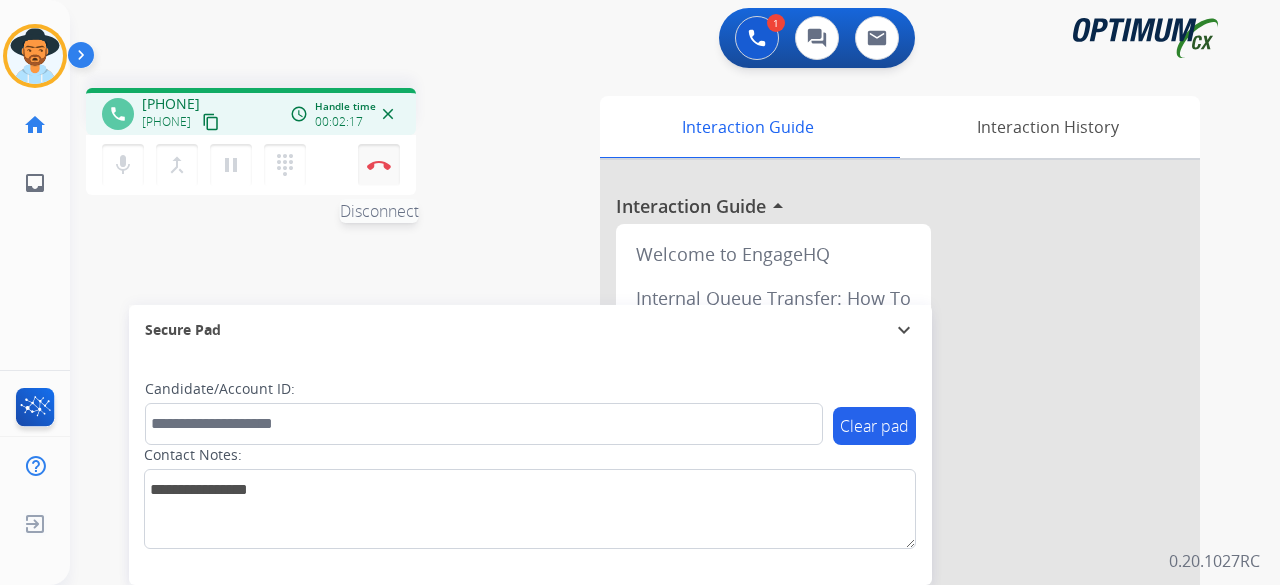 click on "Disconnect" at bounding box center (379, 165) 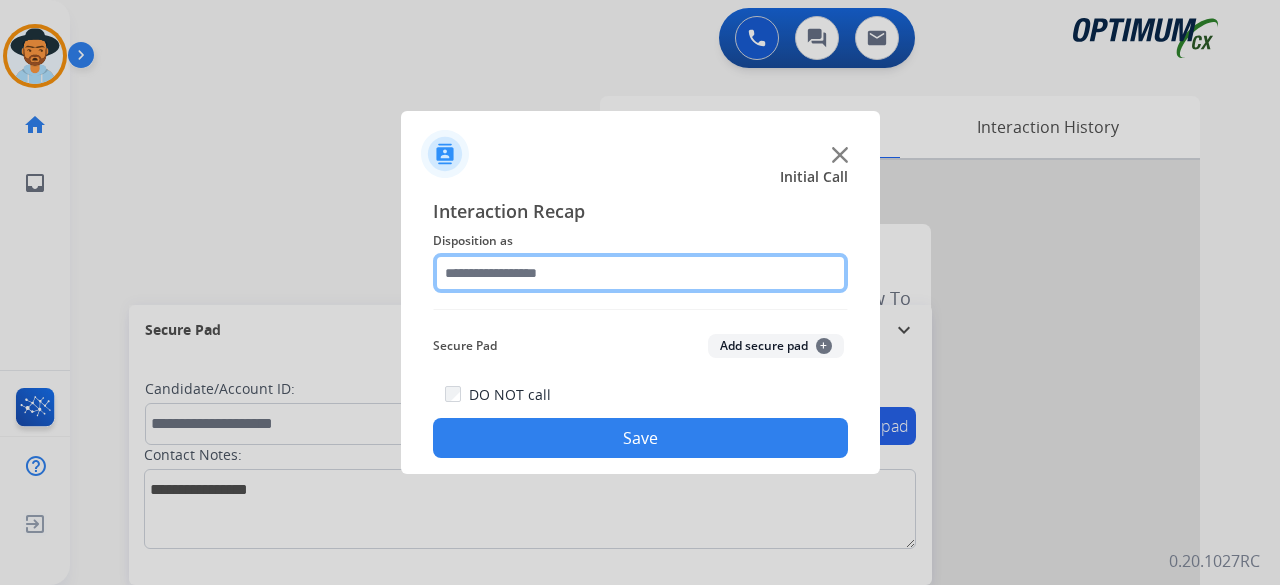 click 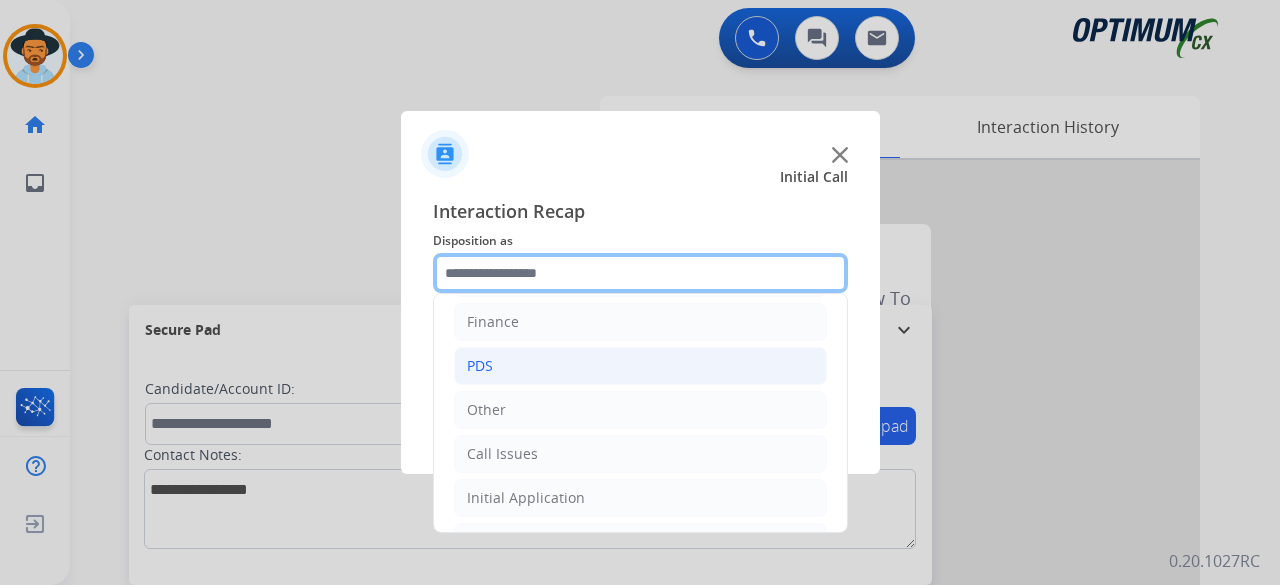 scroll, scrollTop: 130, scrollLeft: 0, axis: vertical 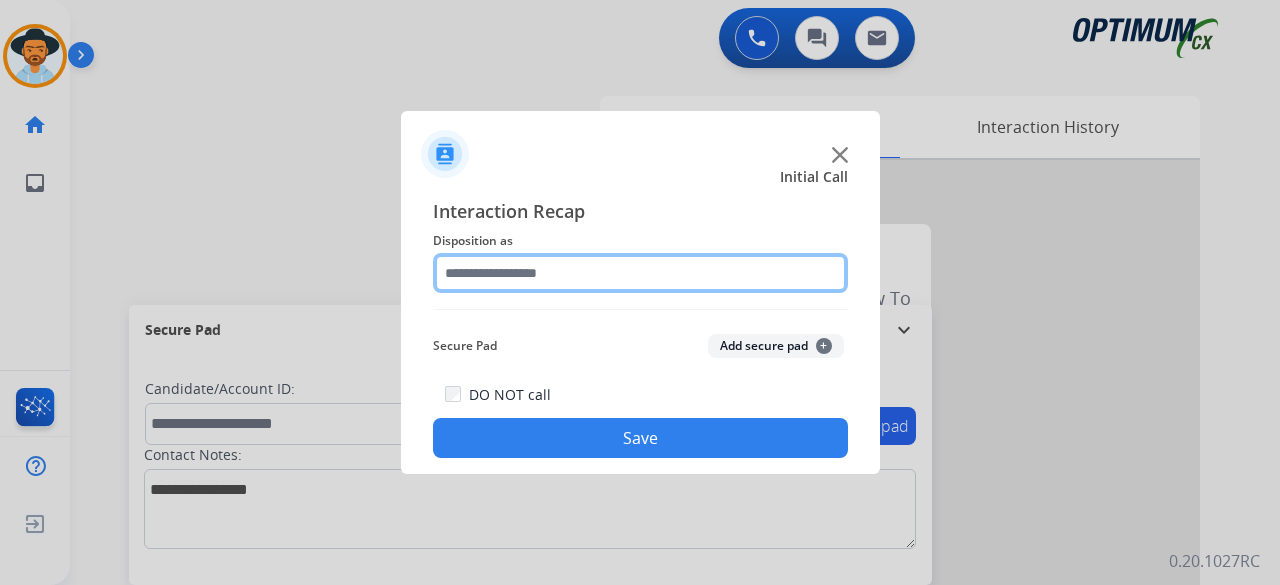 click 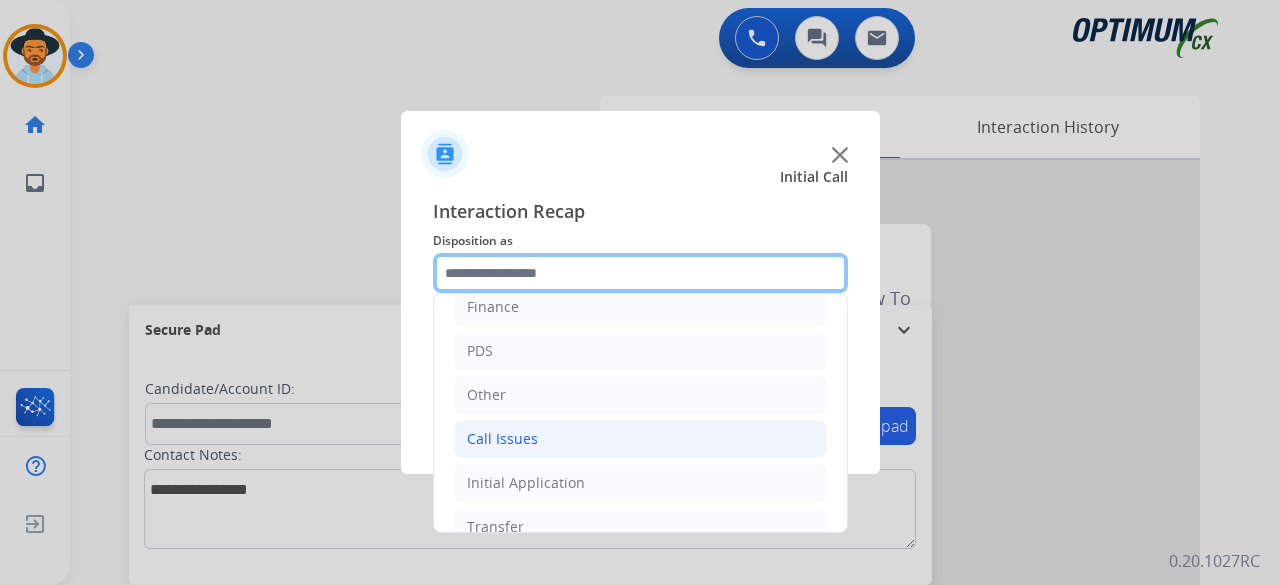 scroll, scrollTop: 130, scrollLeft: 0, axis: vertical 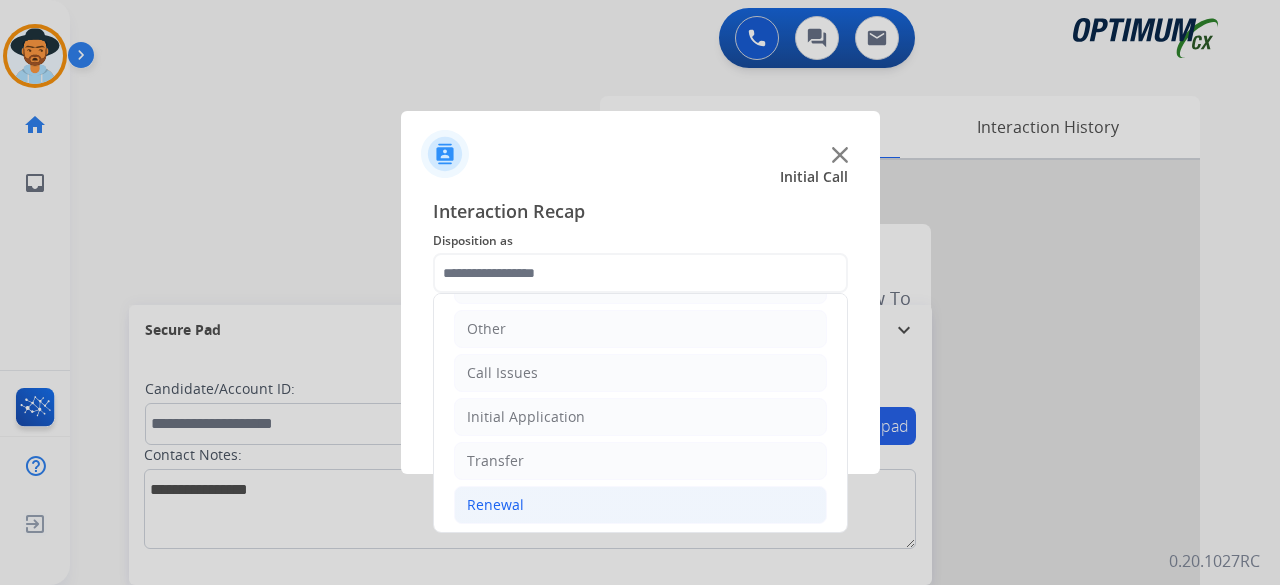 click on "Renewal" 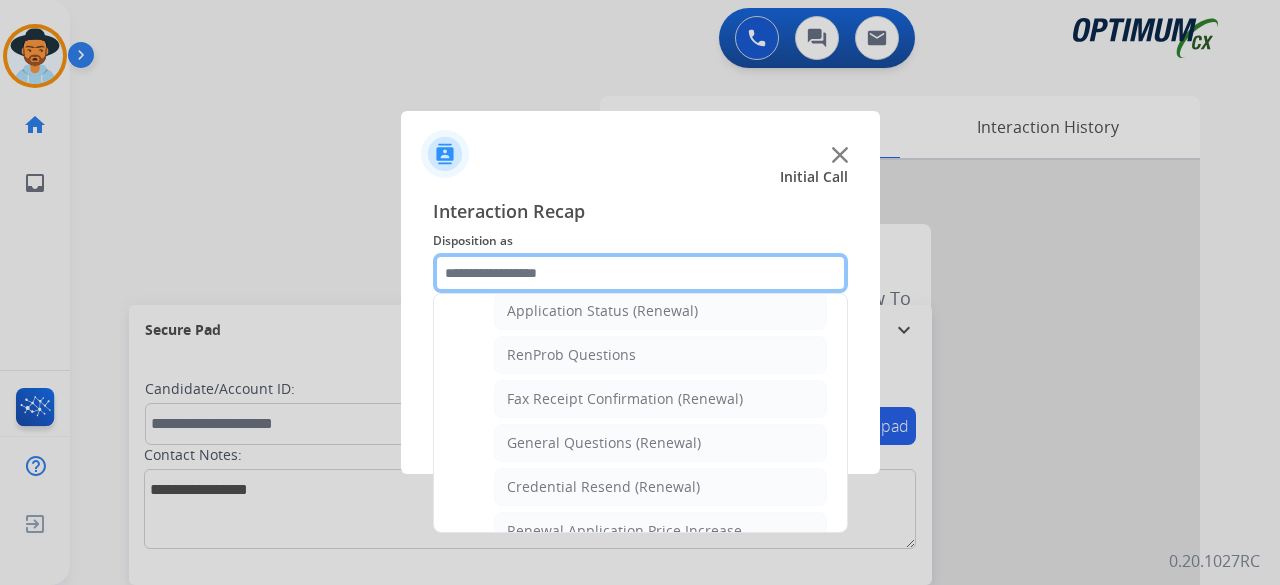 scroll, scrollTop: 489, scrollLeft: 0, axis: vertical 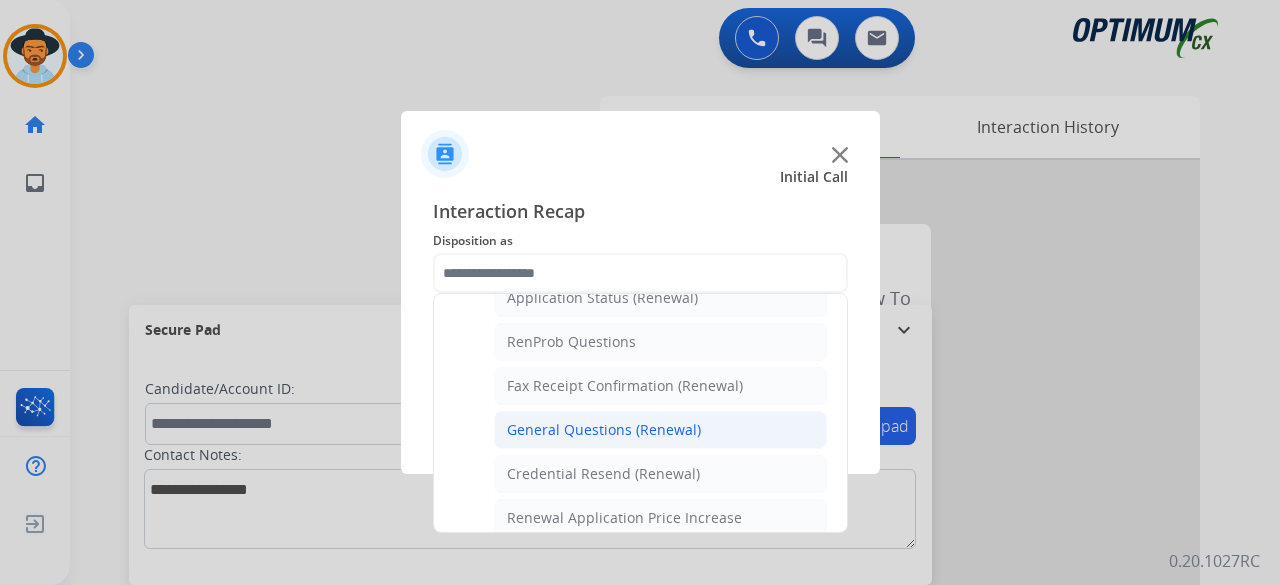click on "General Questions (Renewal)" 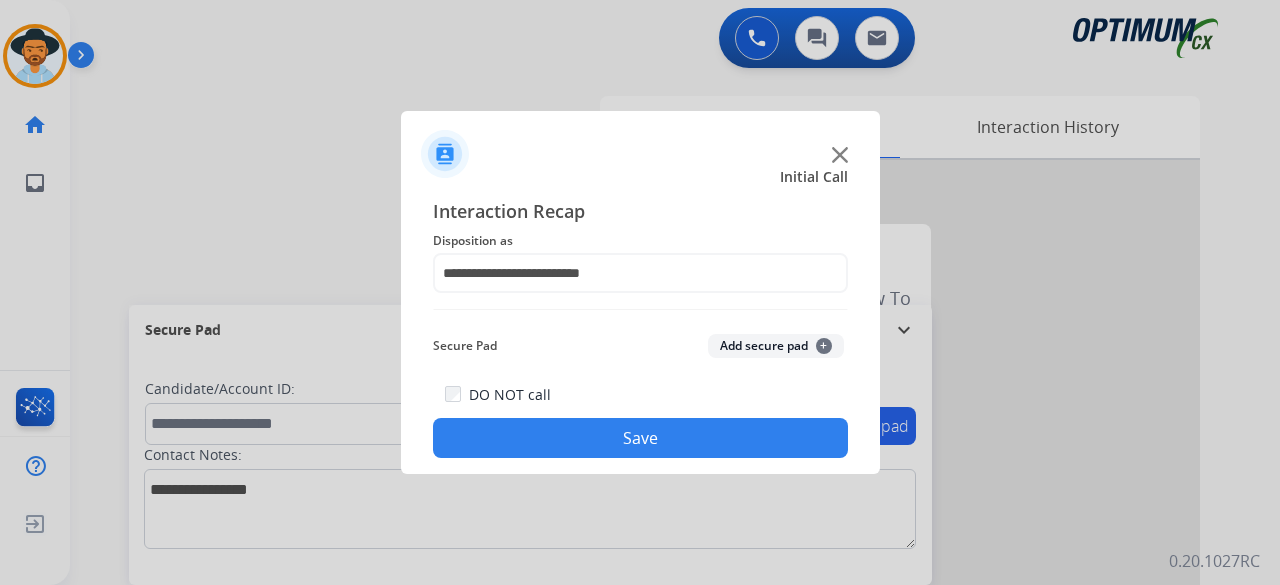 click on "Add secure pad  +" 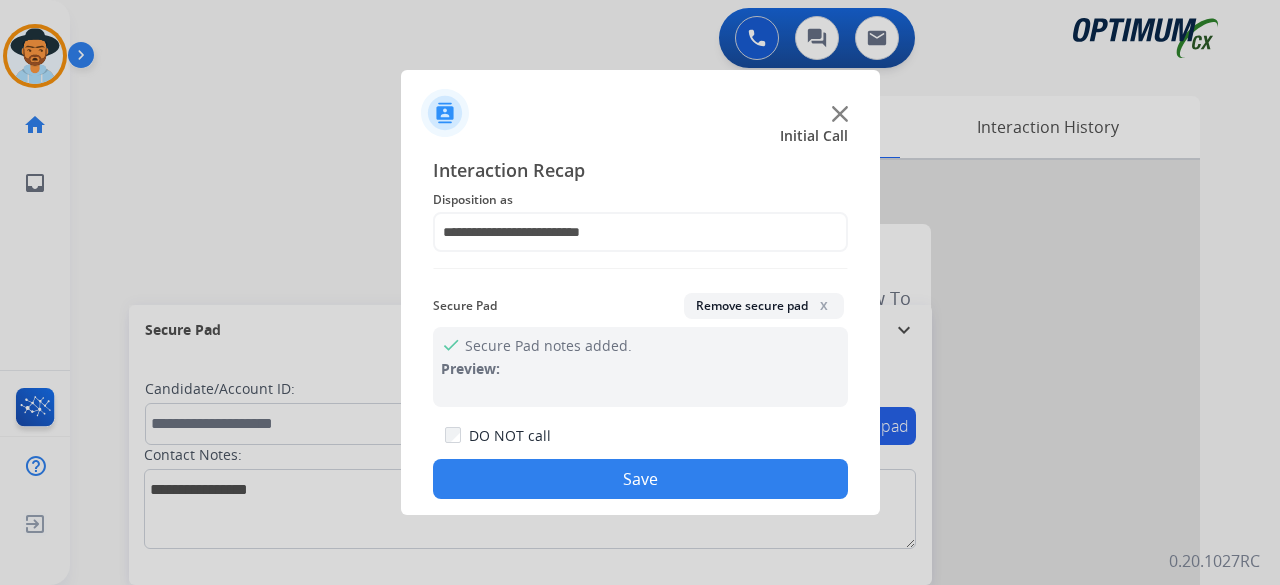 click on "Save" 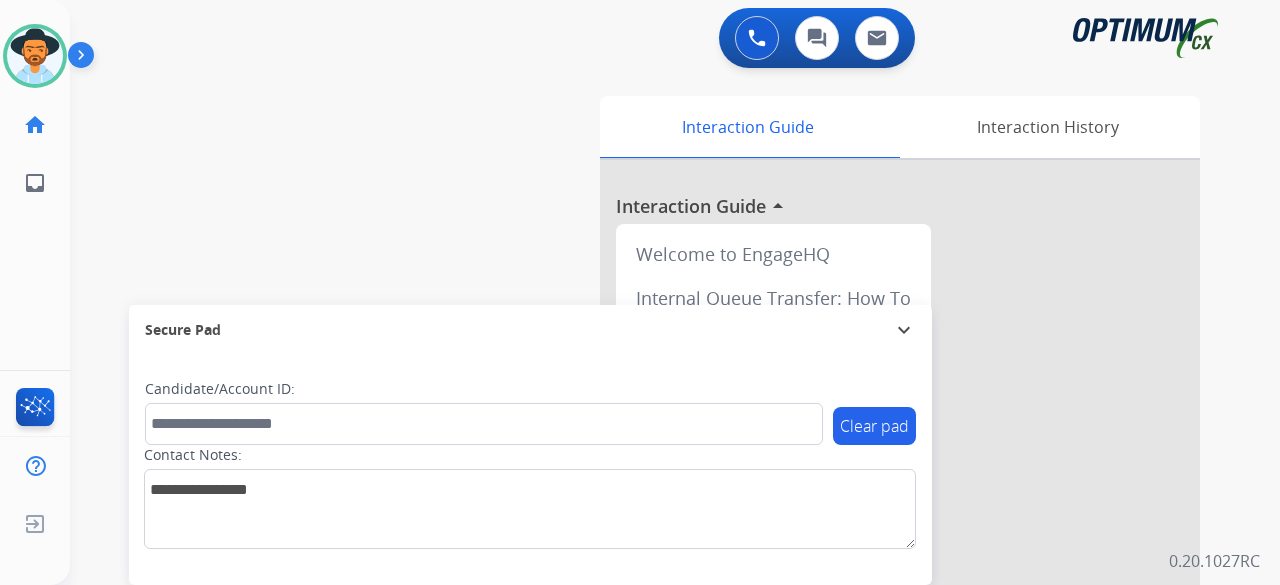 click on "swap_horiz Break voice bridge close_fullscreen Connect 3-Way Call merge_type Separate 3-Way Call  Interaction Guide   Interaction History  Interaction Guide arrow_drop_up  Welcome to EngageHQ   Internal Queue Transfer: How To  Secure Pad expand_more Clear pad Candidate/Account ID: Contact Notes:" at bounding box center (651, 489) 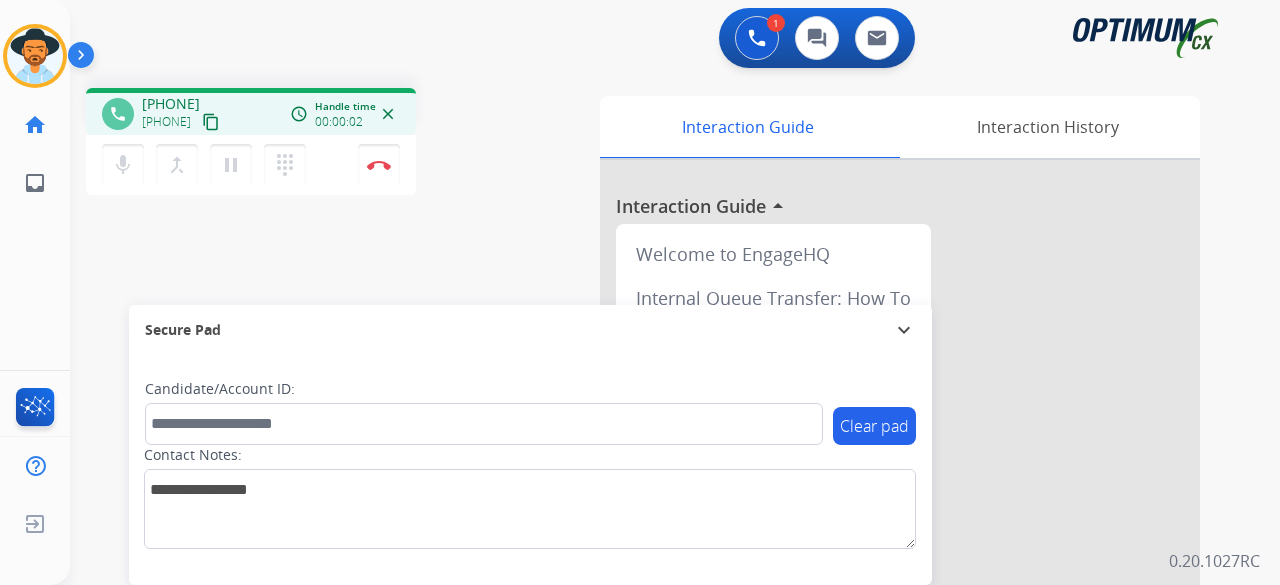 click on "content_copy" at bounding box center [211, 122] 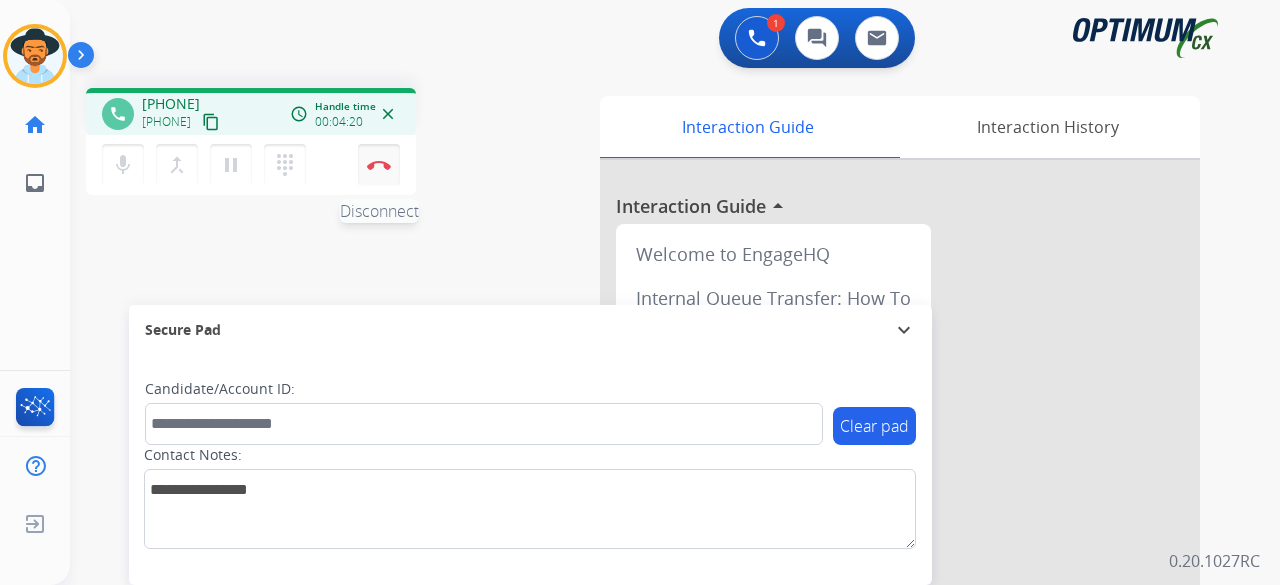 click at bounding box center [379, 165] 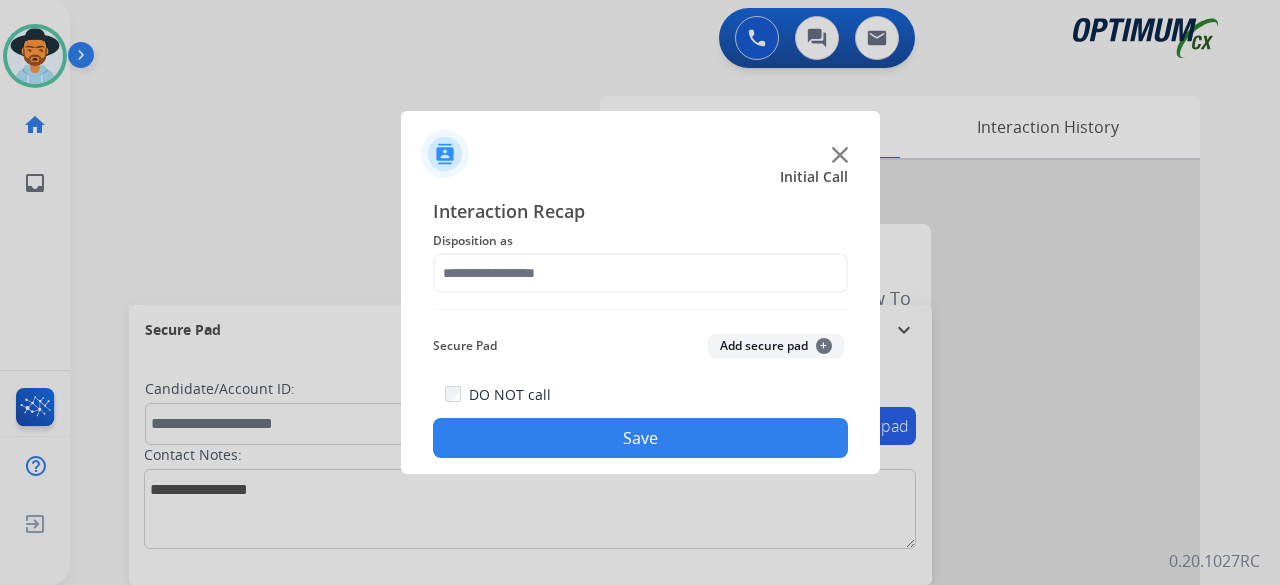 click at bounding box center [640, 292] 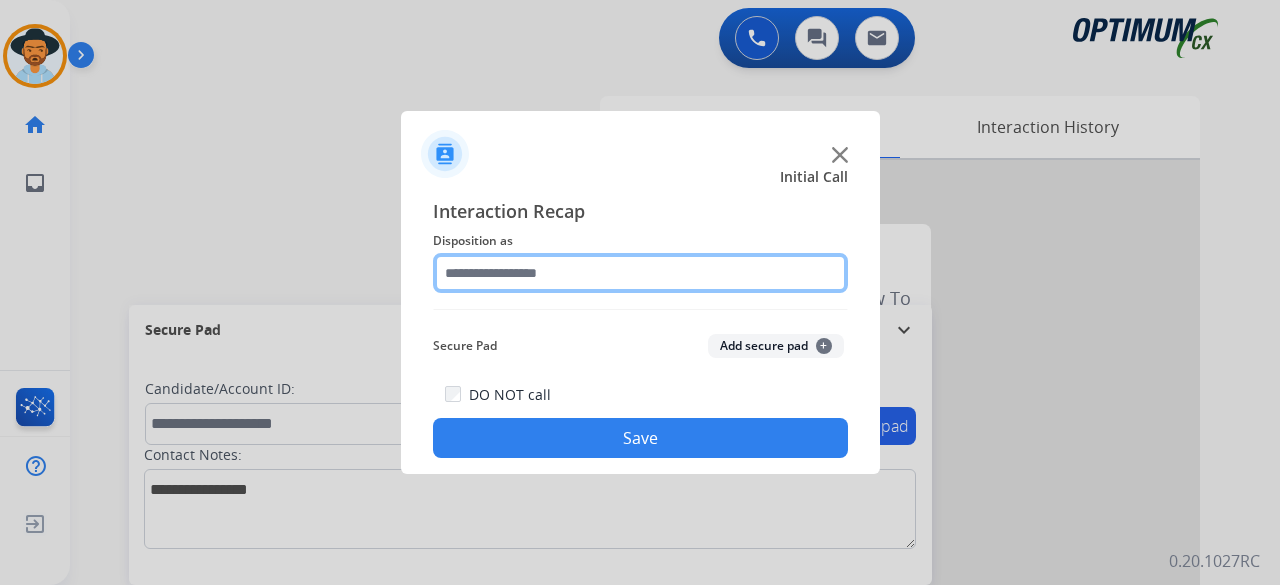 click 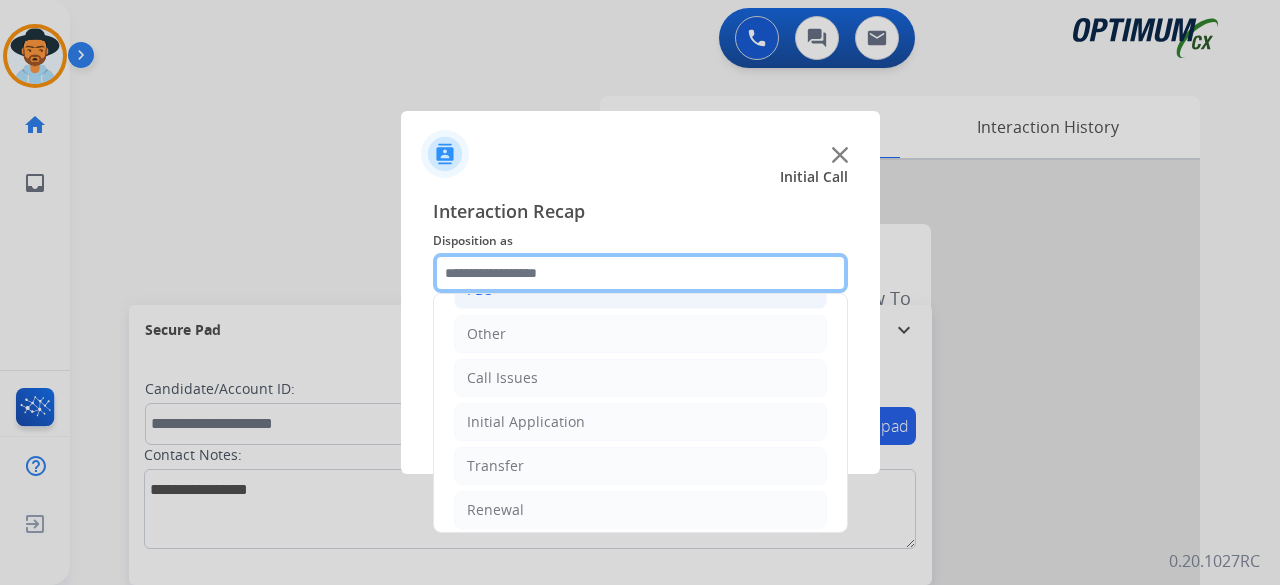 scroll, scrollTop: 130, scrollLeft: 0, axis: vertical 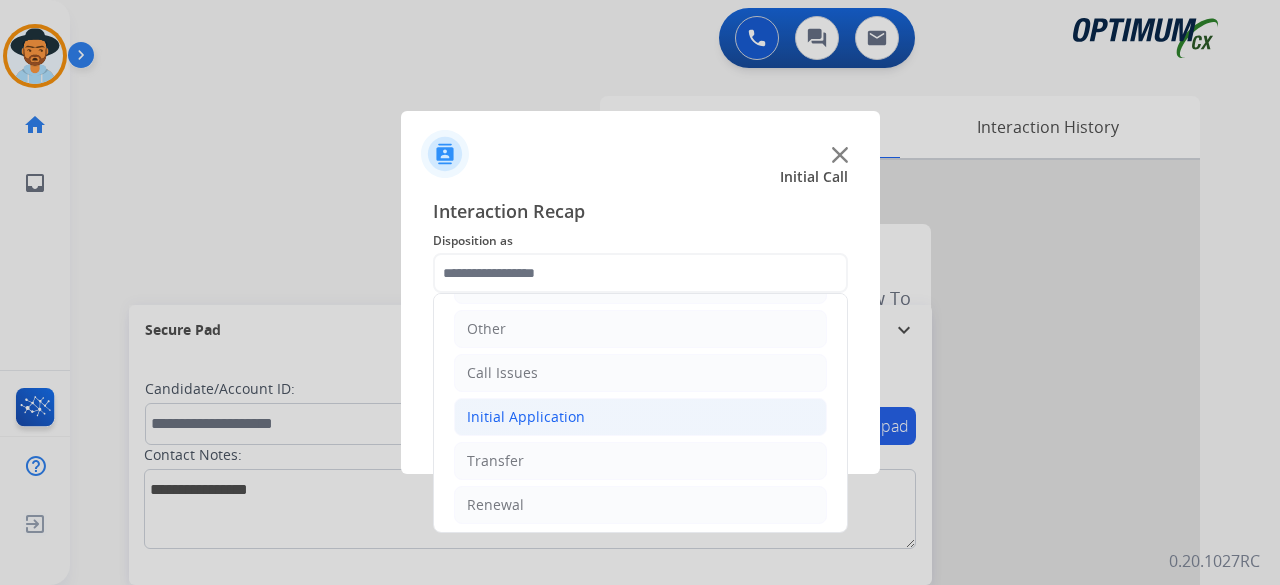 click on "Initial Application" 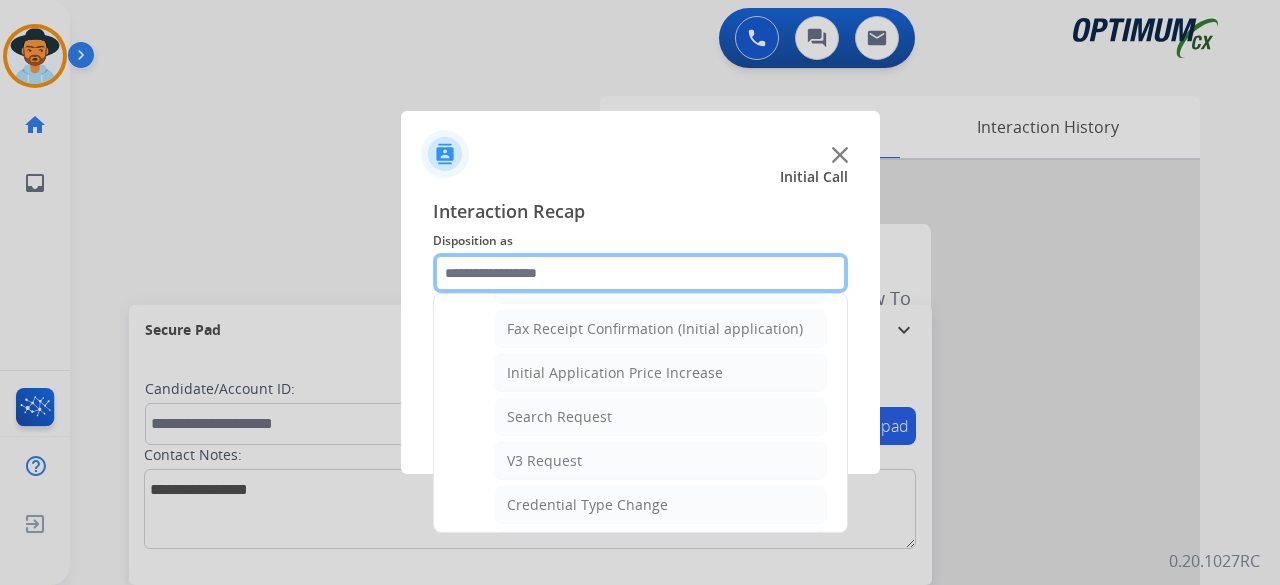 scroll, scrollTop: 635, scrollLeft: 0, axis: vertical 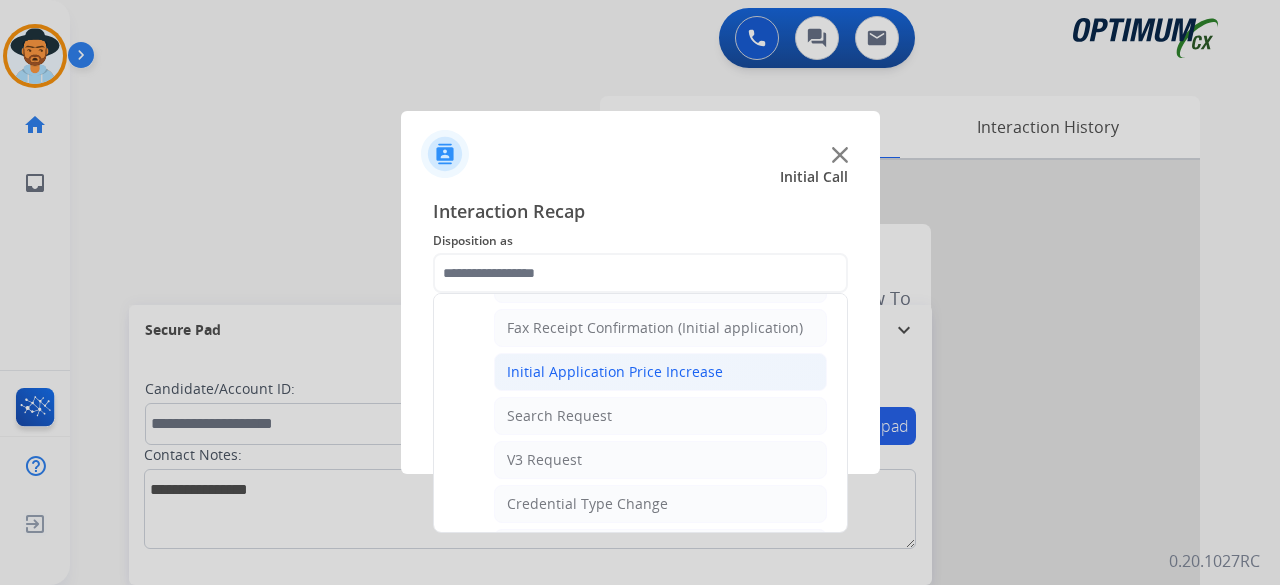 click on "Initial Application Price Increase" 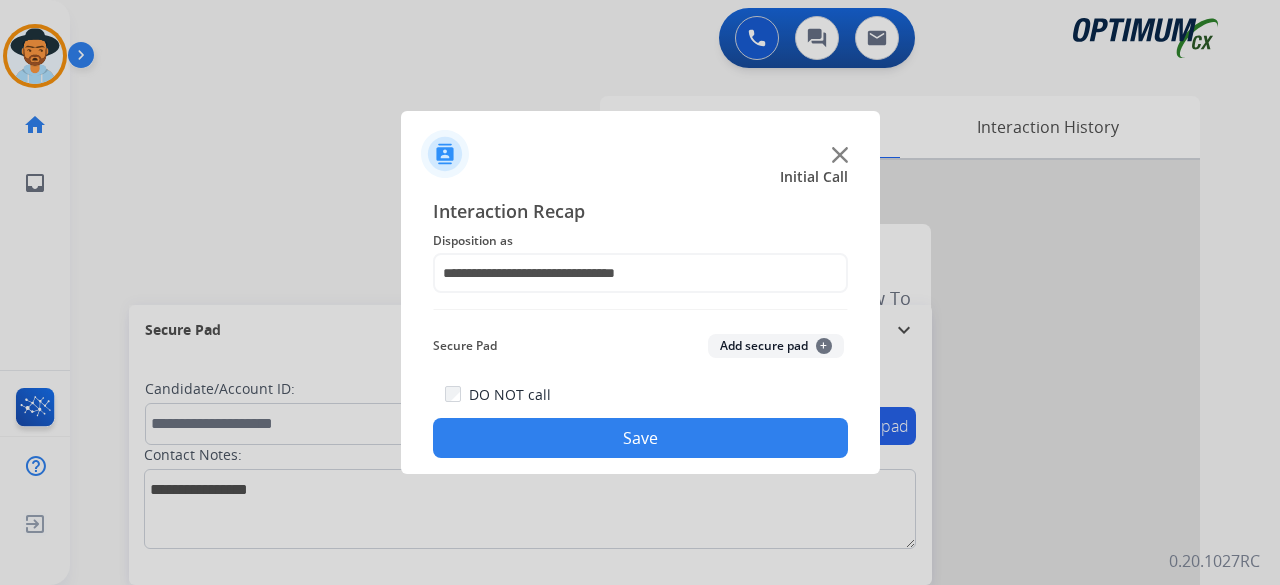click on "Add secure pad  +" 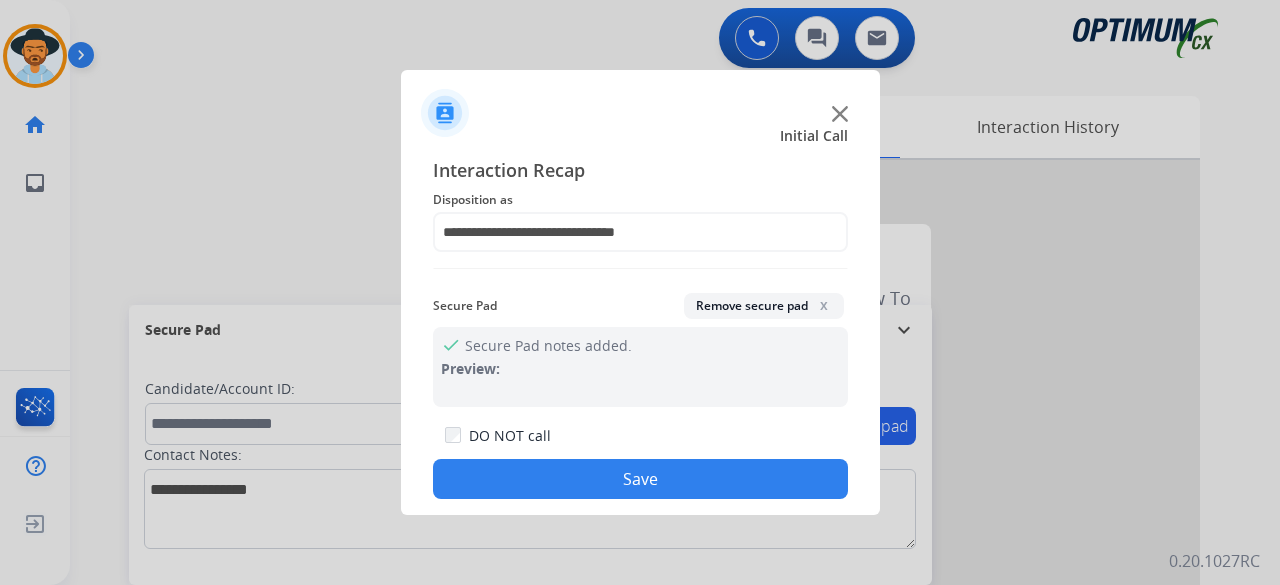 click on "Save" 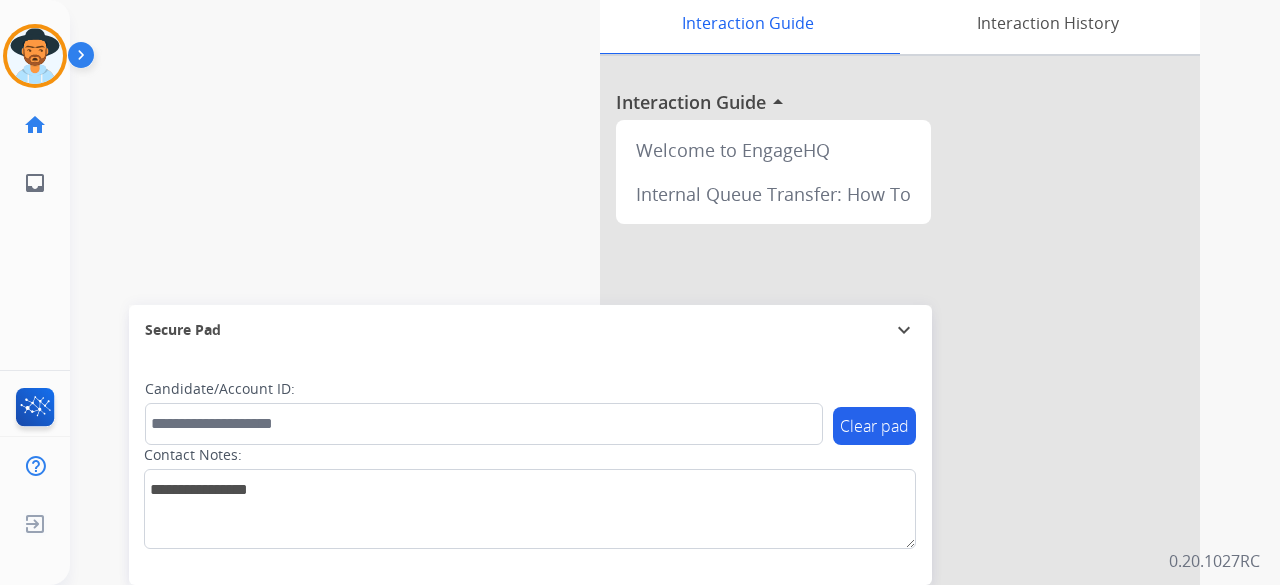 scroll, scrollTop: 0, scrollLeft: 0, axis: both 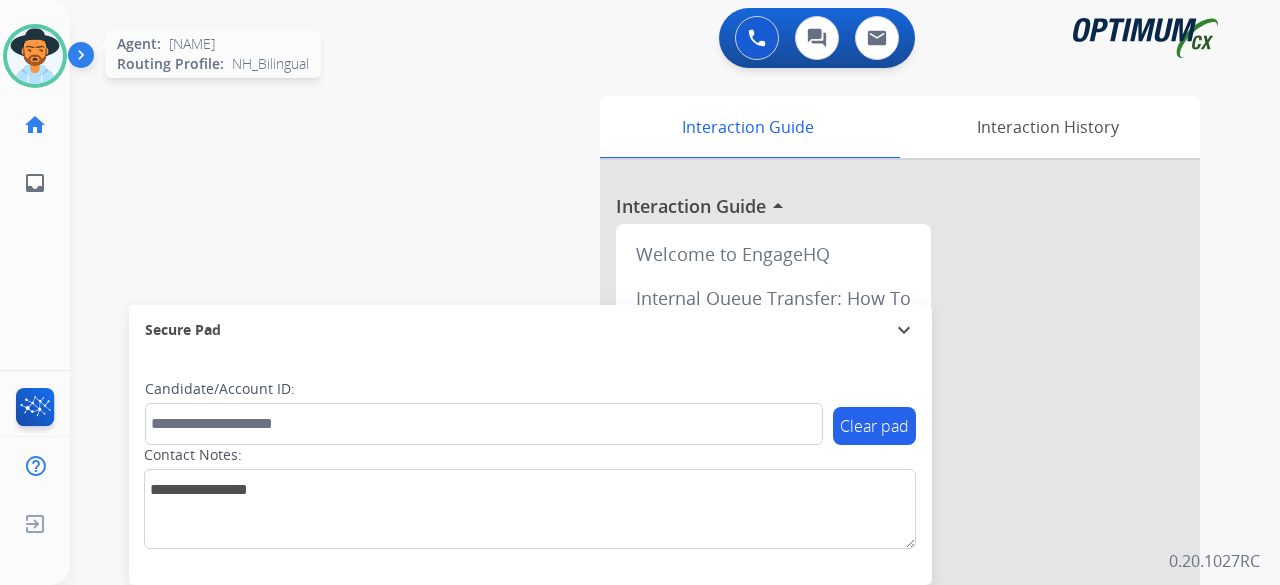click at bounding box center [35, 56] 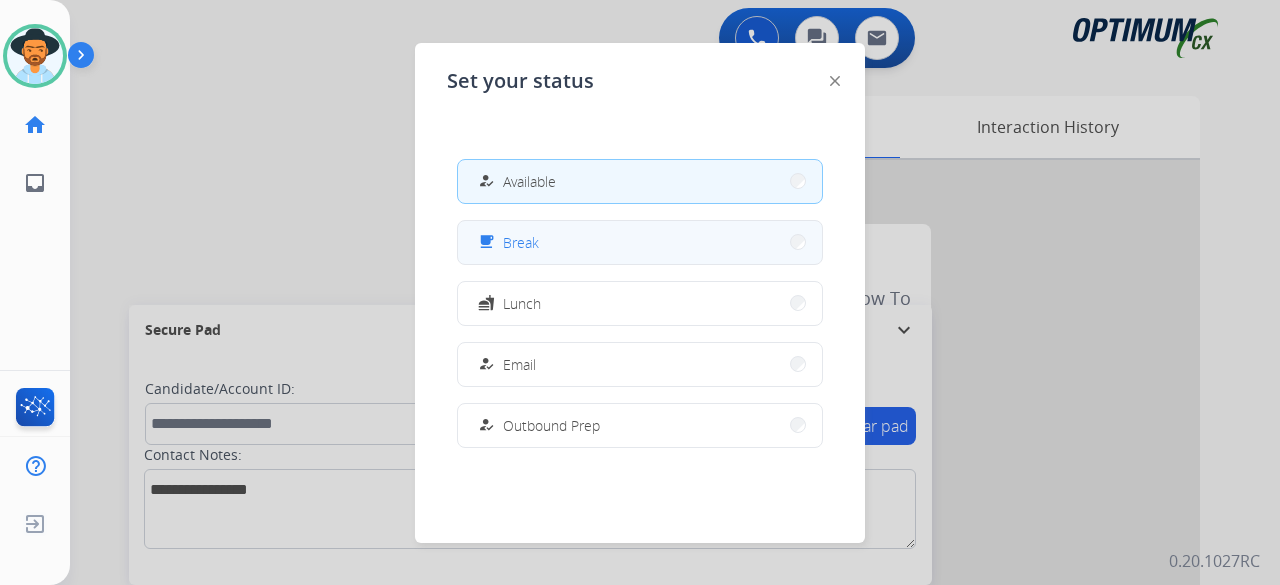 click on "free_breakfast Break" at bounding box center [640, 242] 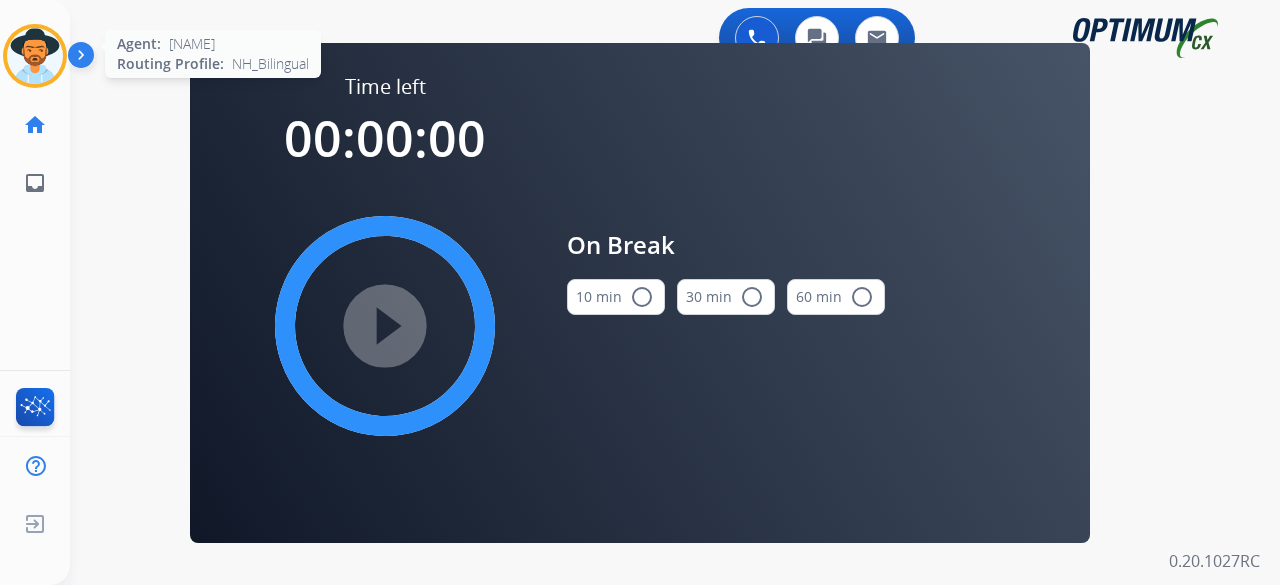 click at bounding box center [35, 56] 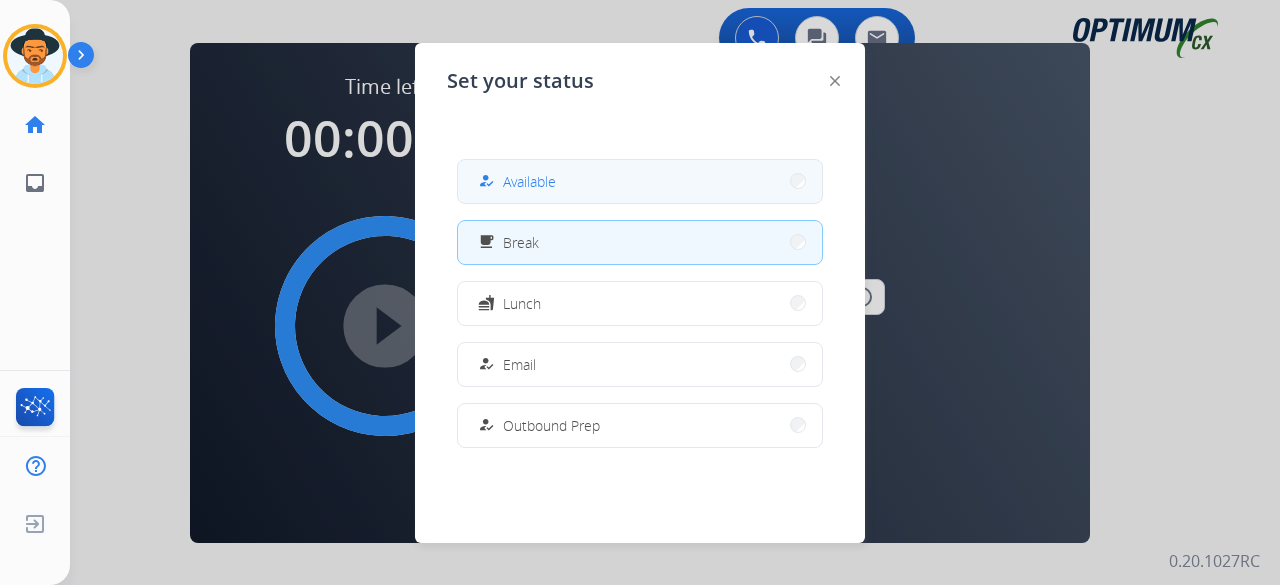 click on "how_to_reg Available" at bounding box center (640, 181) 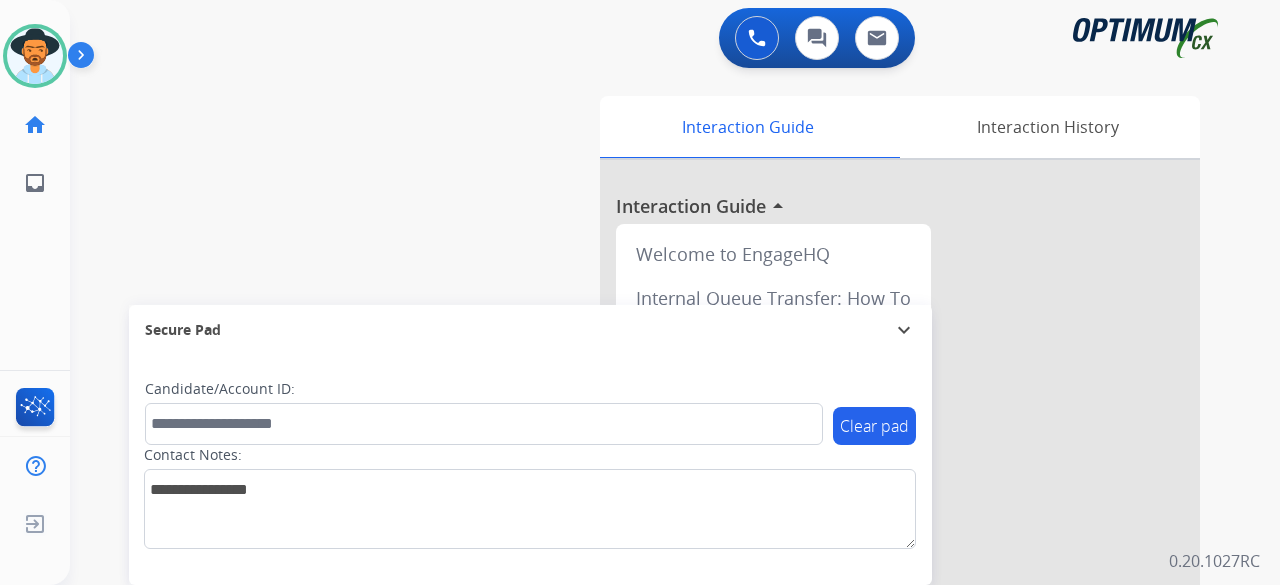 click on "swap_horiz Break voice bridge close_fullscreen Connect 3-Way Call merge_type Separate 3-Way Call  Interaction Guide   Interaction History  Interaction Guide arrow_drop_up  Welcome to EngageHQ   Internal Queue Transfer: How To  Secure Pad expand_more Clear pad Candidate/Account ID: Contact Notes:" at bounding box center (651, 489) 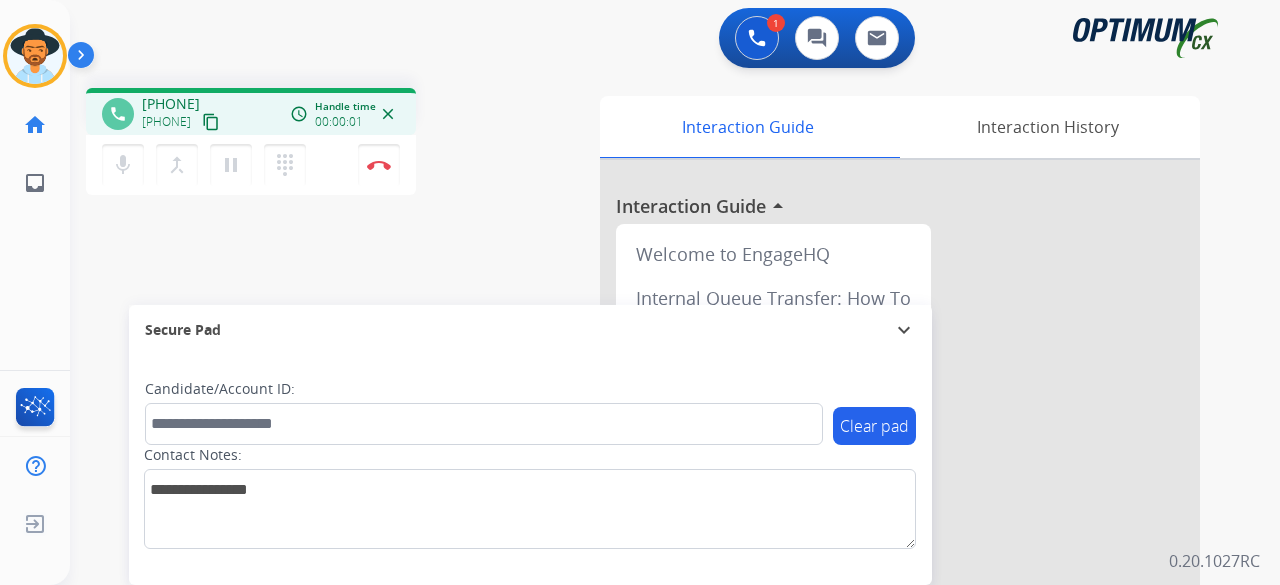 click on "content_copy" at bounding box center (211, 122) 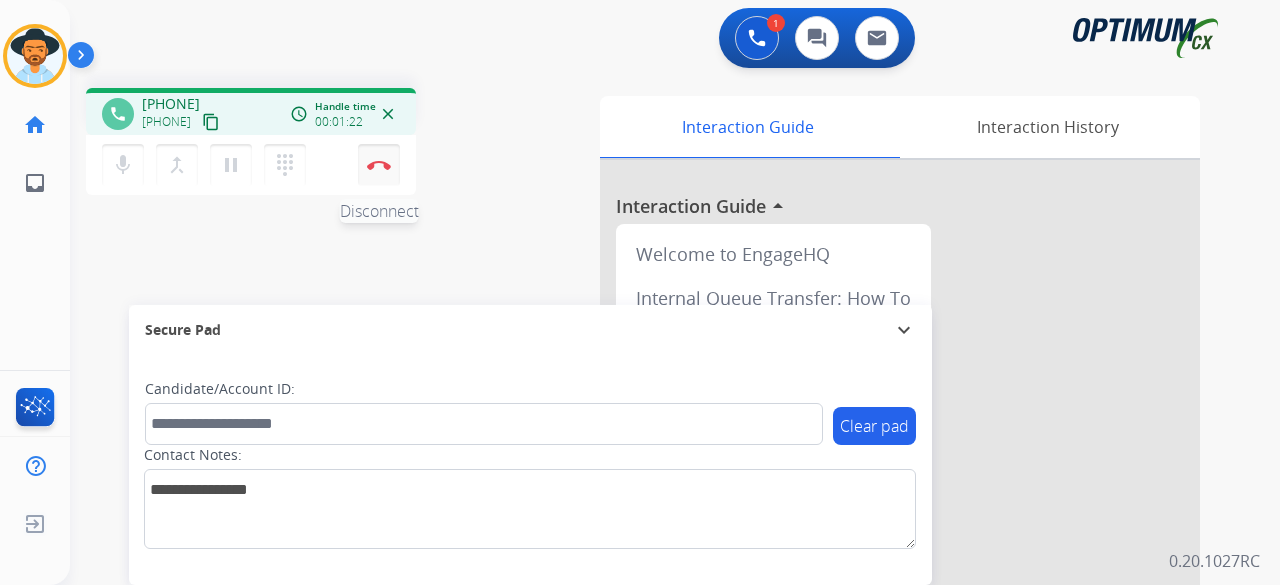 click on "Disconnect" at bounding box center (379, 165) 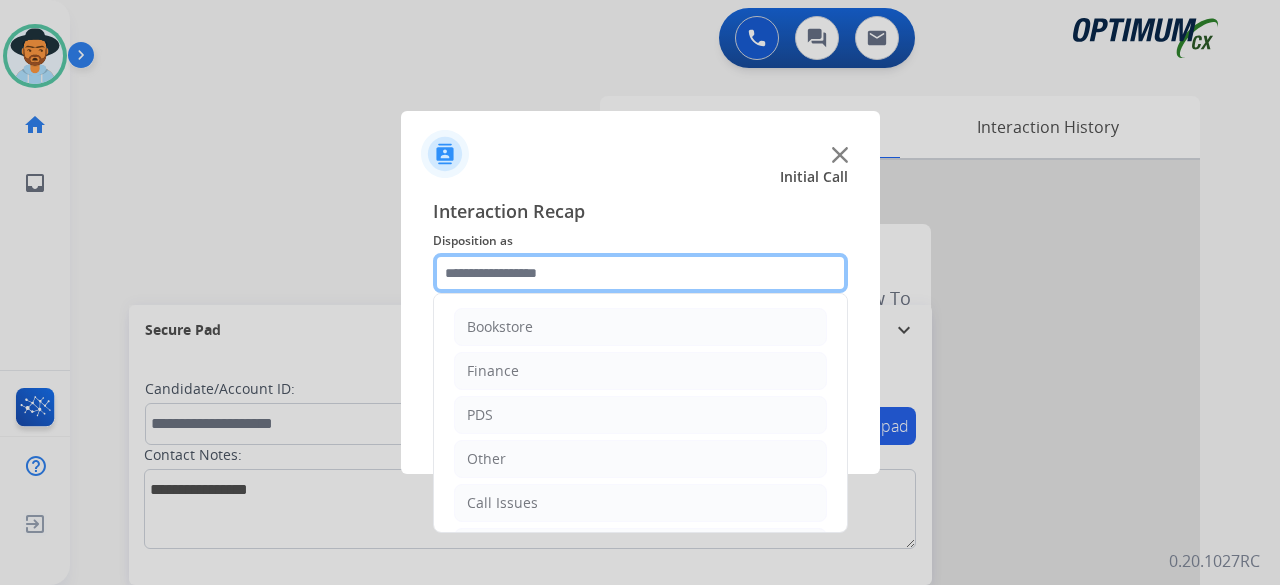 click 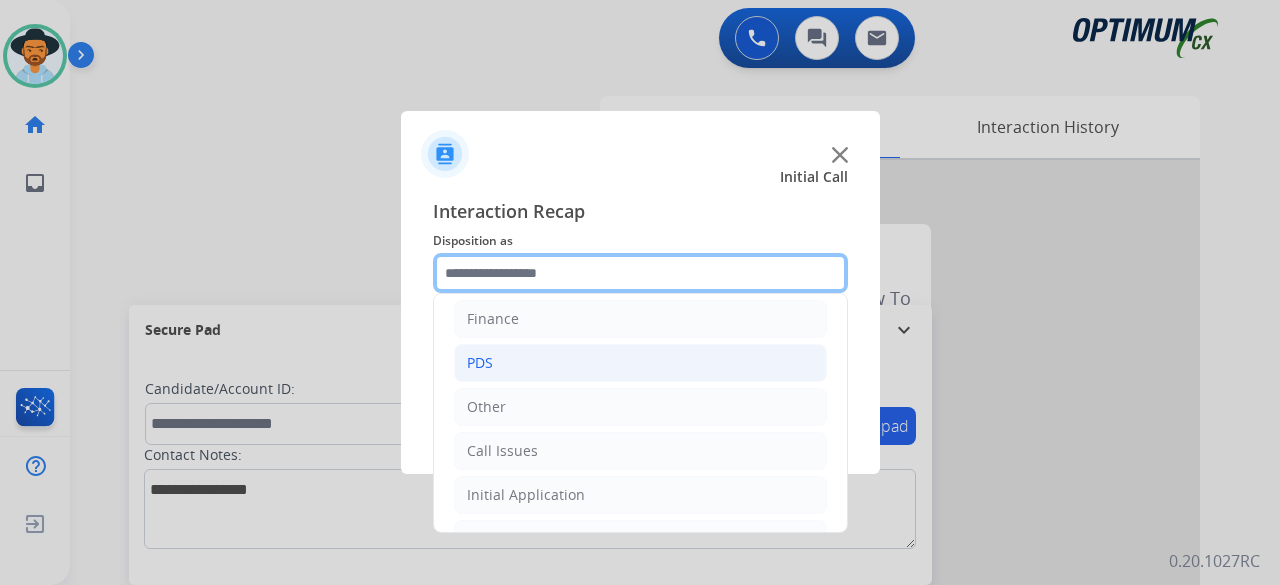 scroll, scrollTop: 130, scrollLeft: 0, axis: vertical 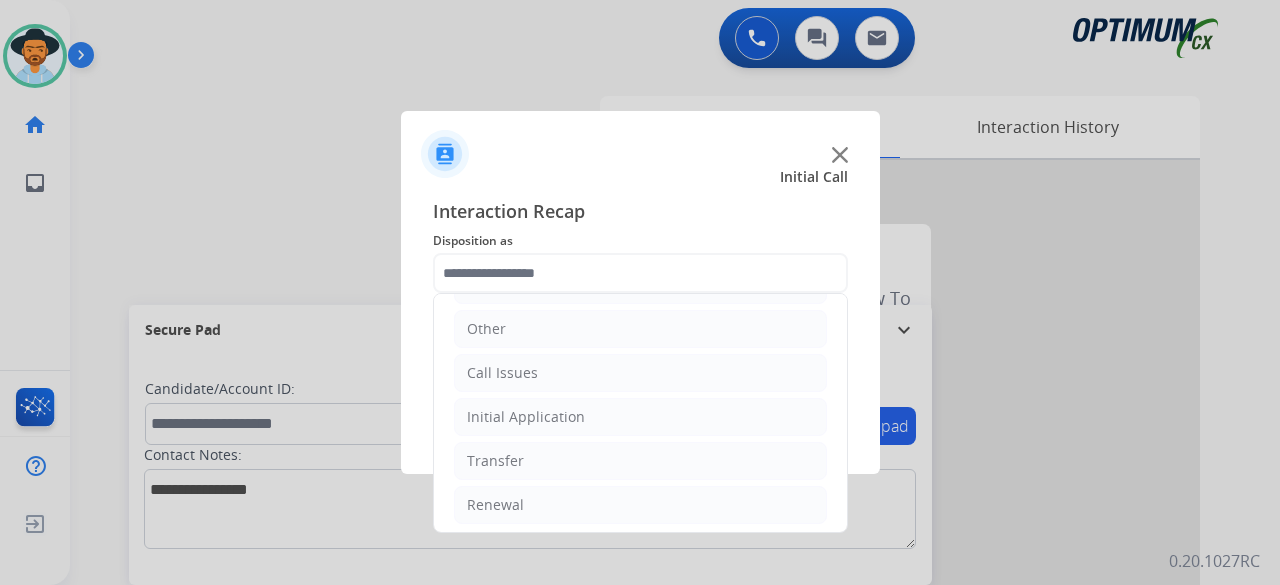 click 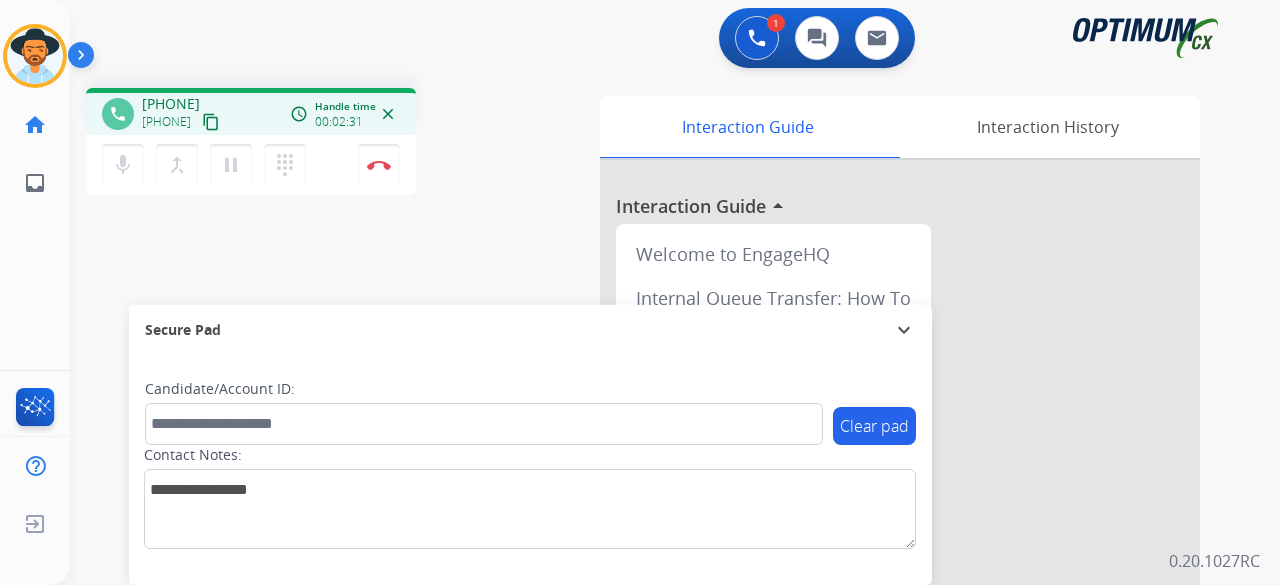 click on "content_copy" at bounding box center (211, 122) 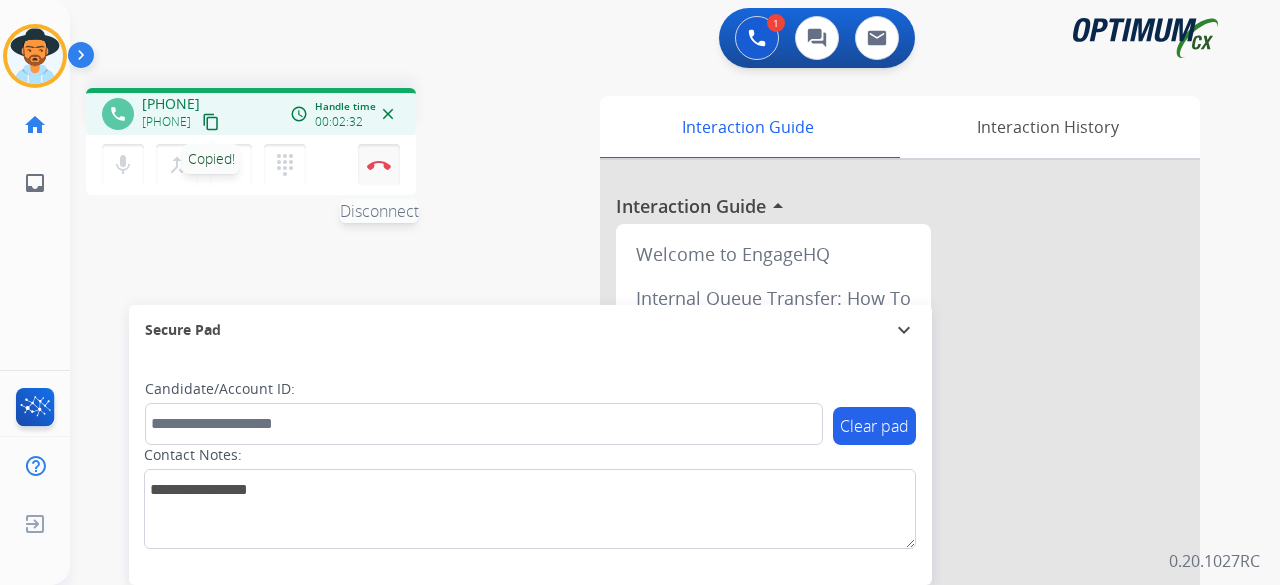 click at bounding box center (379, 165) 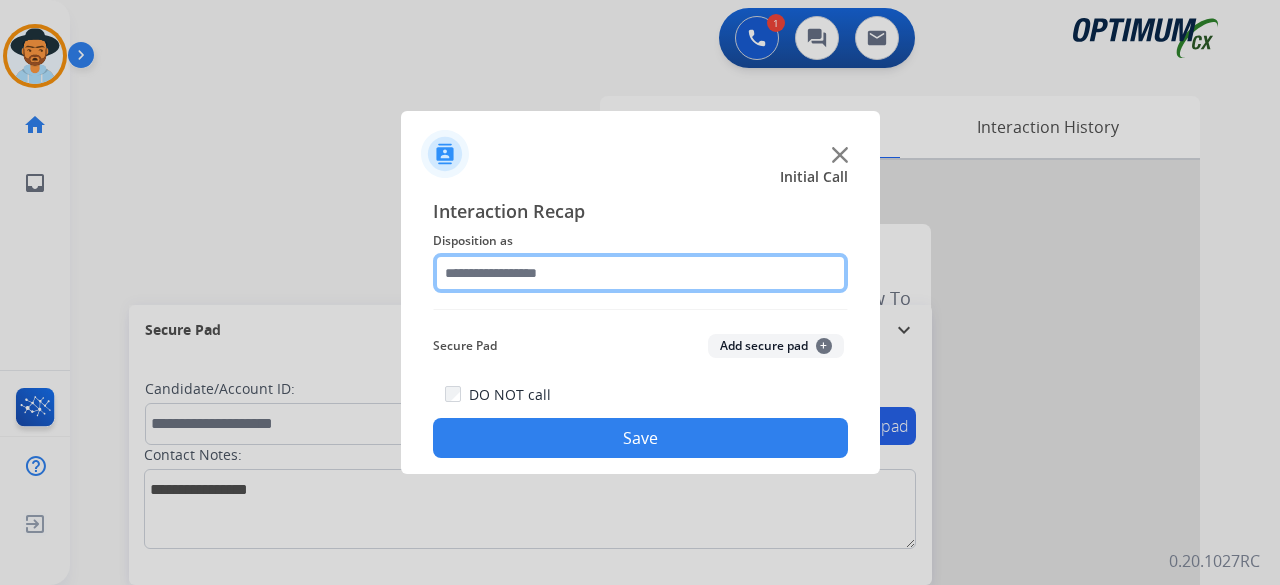 click 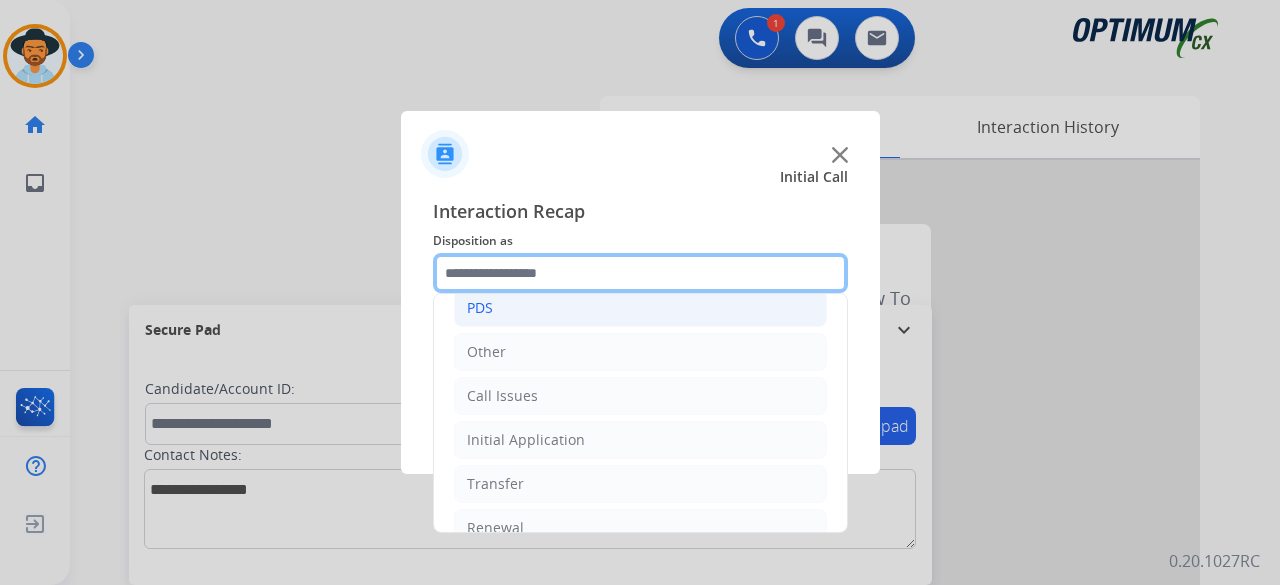 scroll, scrollTop: 130, scrollLeft: 0, axis: vertical 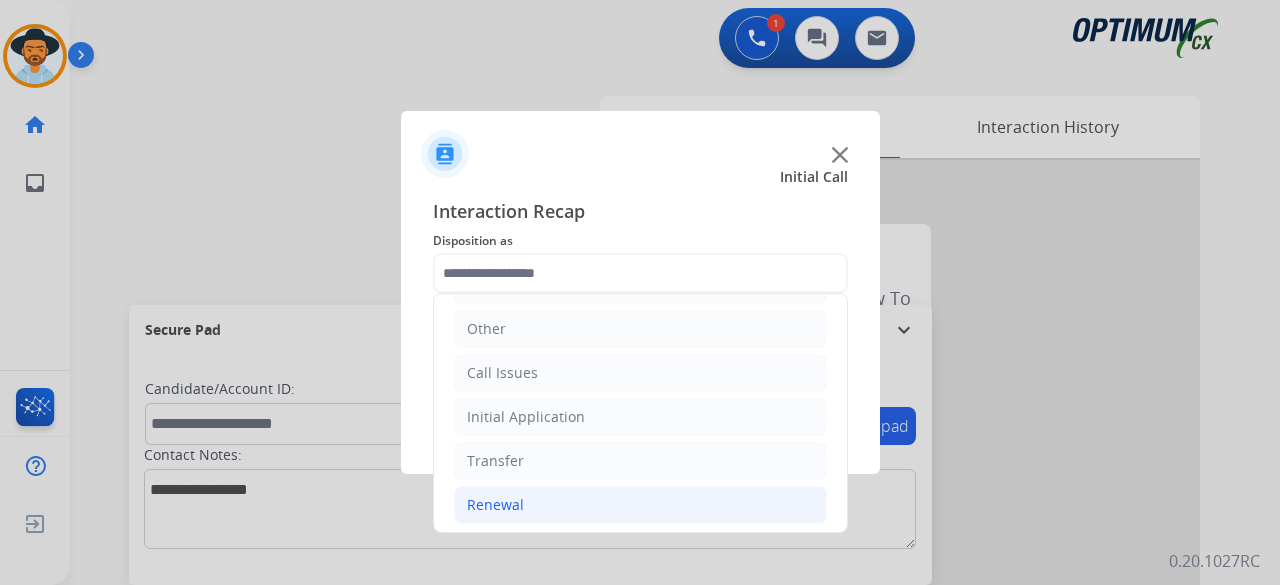 click on "Renewal" 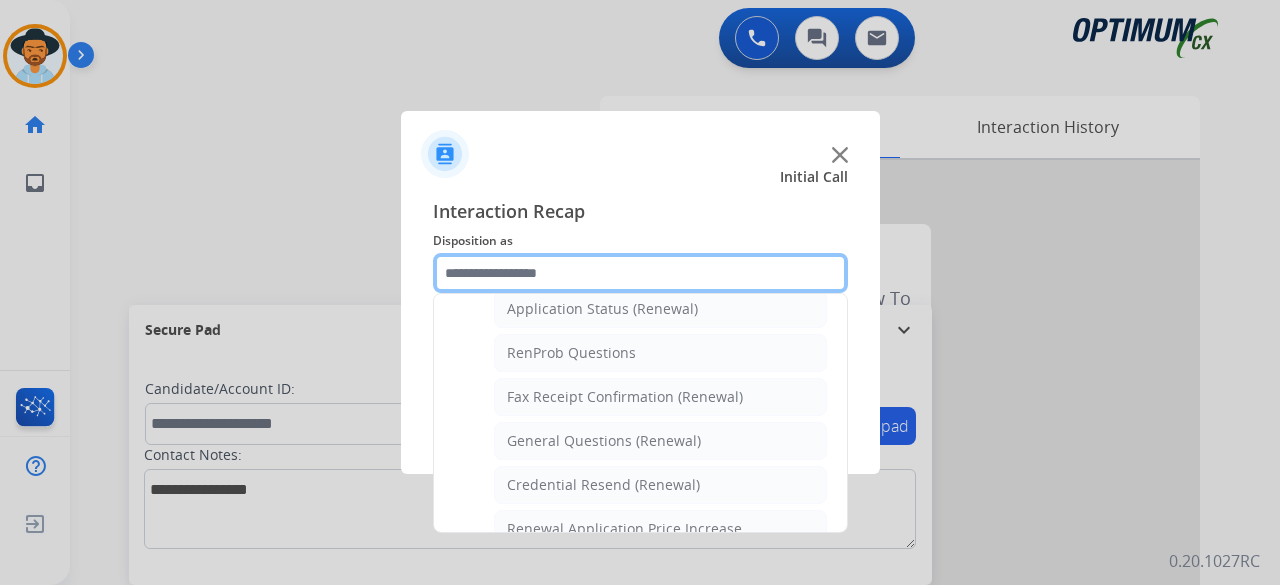 scroll, scrollTop: 516, scrollLeft: 0, axis: vertical 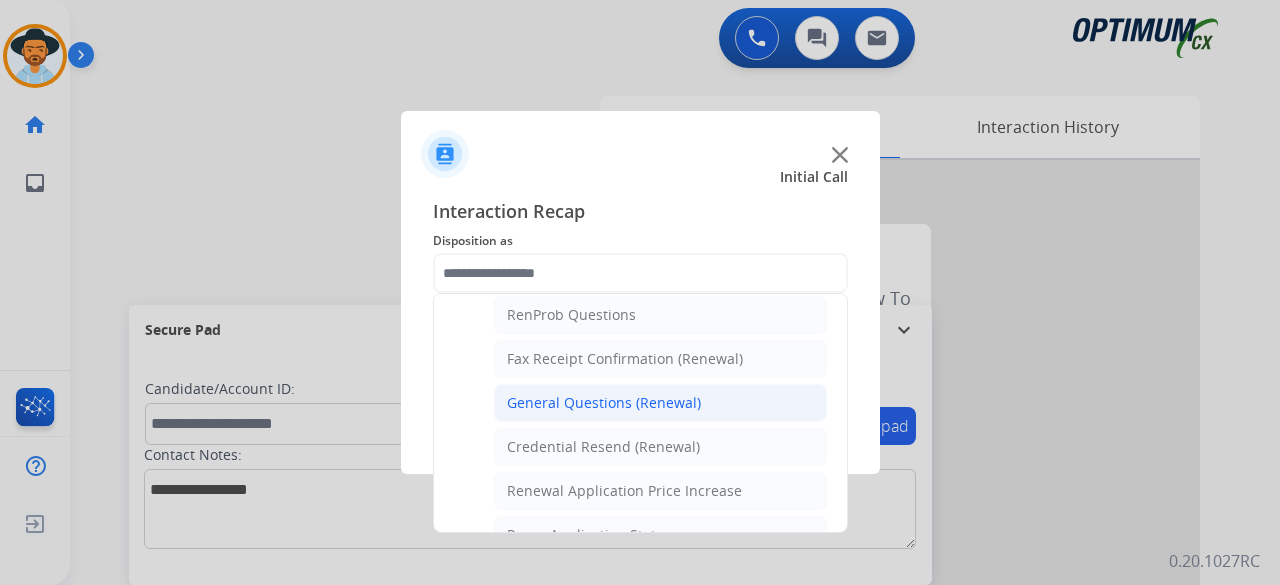 click on "General Questions (Renewal)" 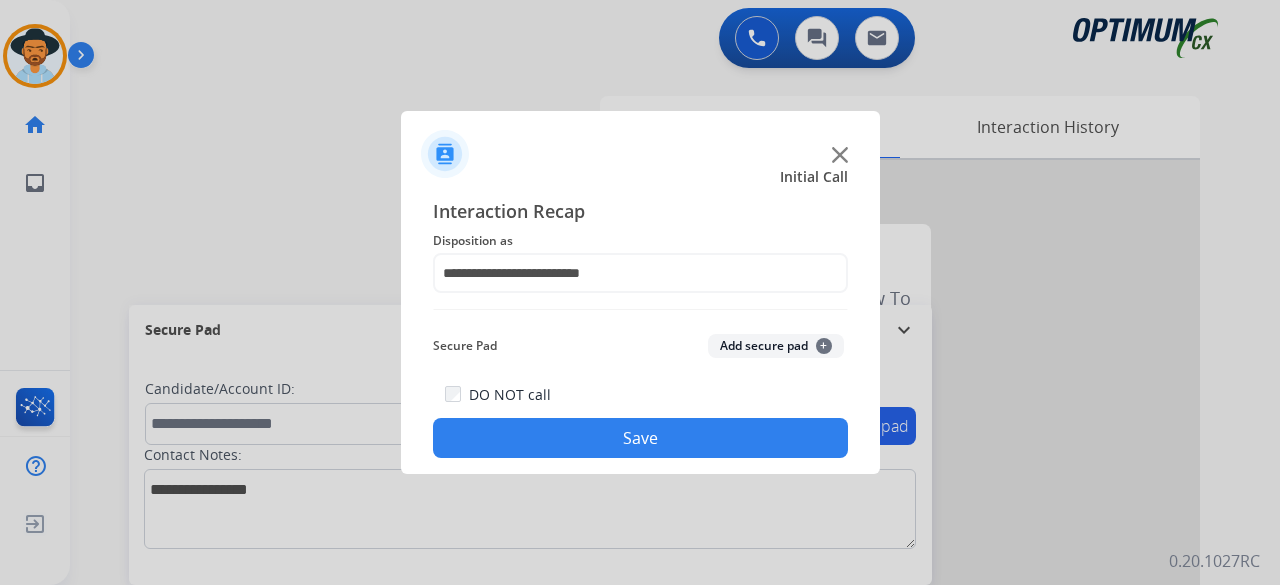 click on "Add secure pad  +" 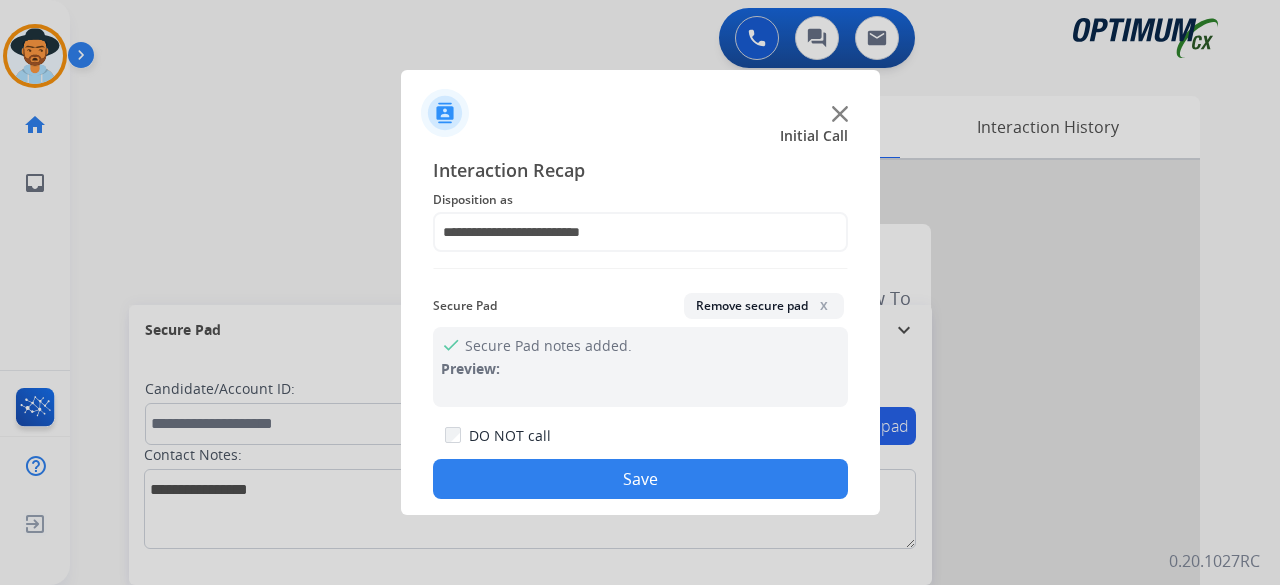 click on "Save" 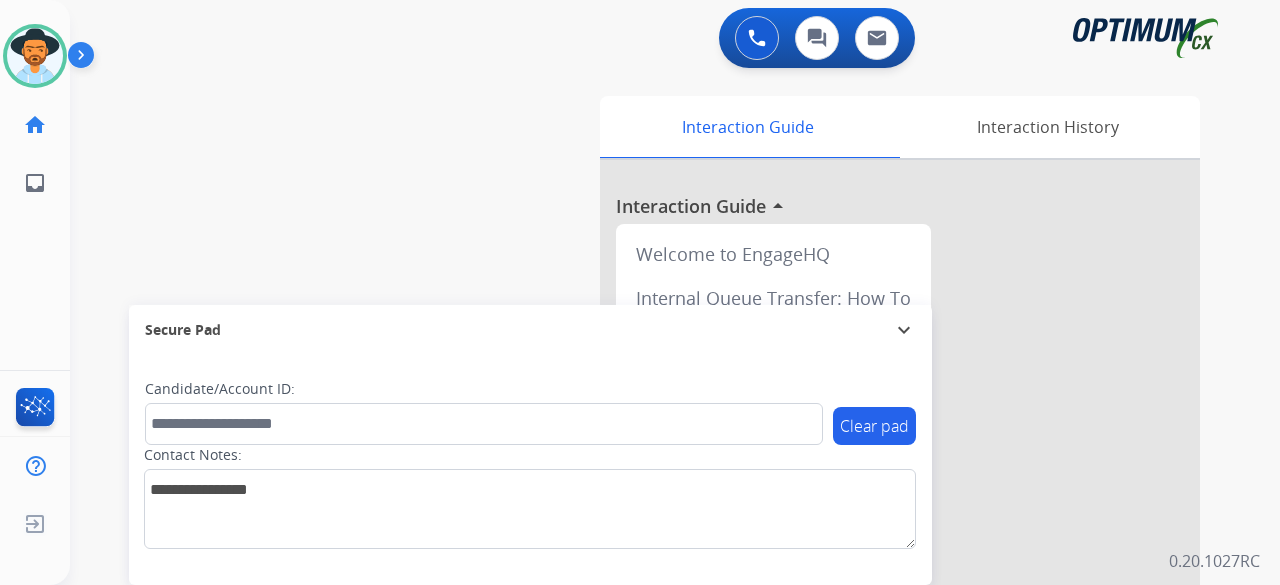 click on "swap_horiz Break voice bridge close_fullscreen Connect 3-Way Call merge_type Separate 3-Way Call  Interaction Guide   Interaction History  Interaction Guide arrow_drop_up  Welcome to EngageHQ   Internal Queue Transfer: How To  Secure Pad expand_more Clear pad Candidate/Account ID: Contact Notes:" at bounding box center [651, 489] 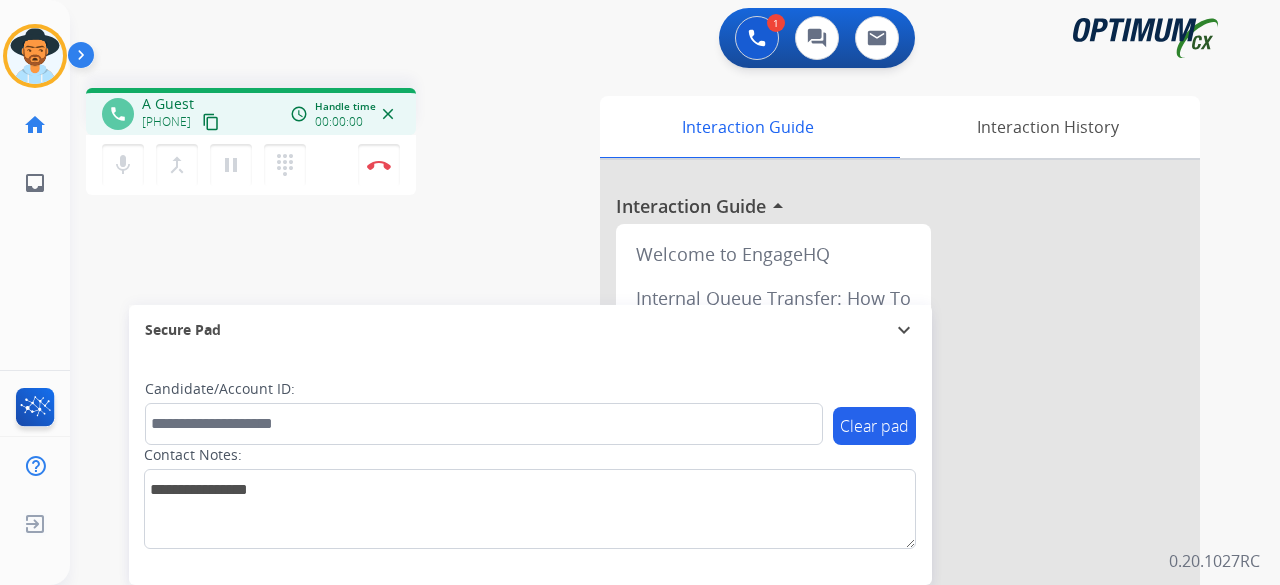click on "content_copy" at bounding box center [211, 122] 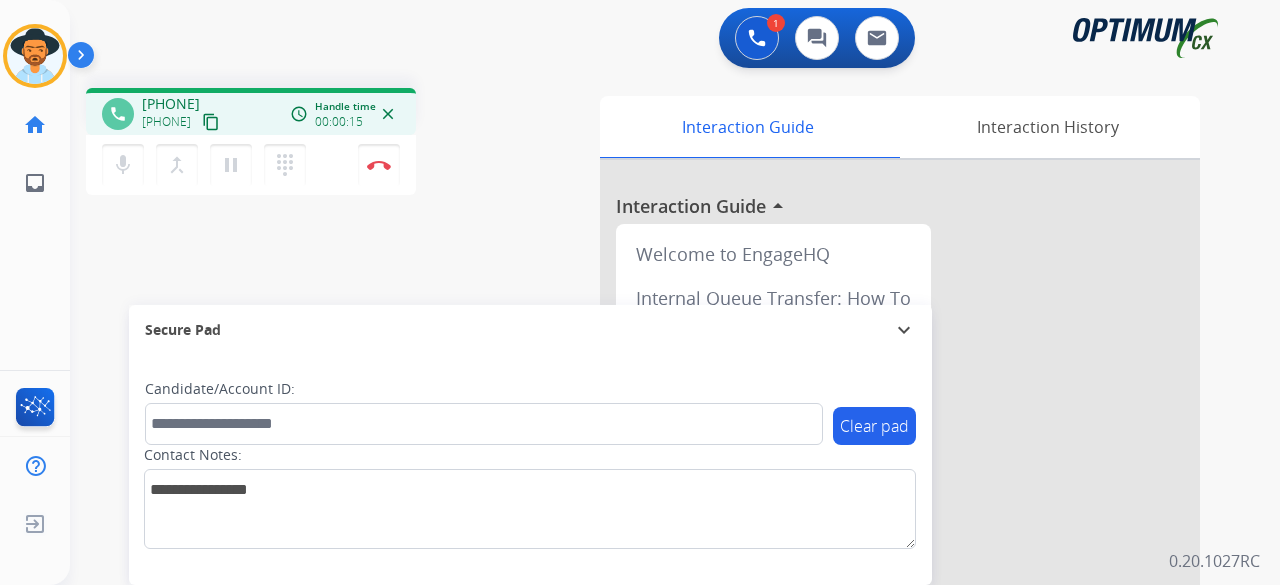 click on "phone [PHONE] [PHONE] content_copy access_time Call metrics Queue 00:08 Hold 00:00 Talk 00:16 Total 00:23 Handle time 00:00:15 close mic Mute merge_type Bridge pause Hold dialpad Dialpad Disconnect swap_horiz Break voice bridge close_fullscreen Connect 3-Way Call merge_type Separate 3-Way Call" at bounding box center (325, 144) 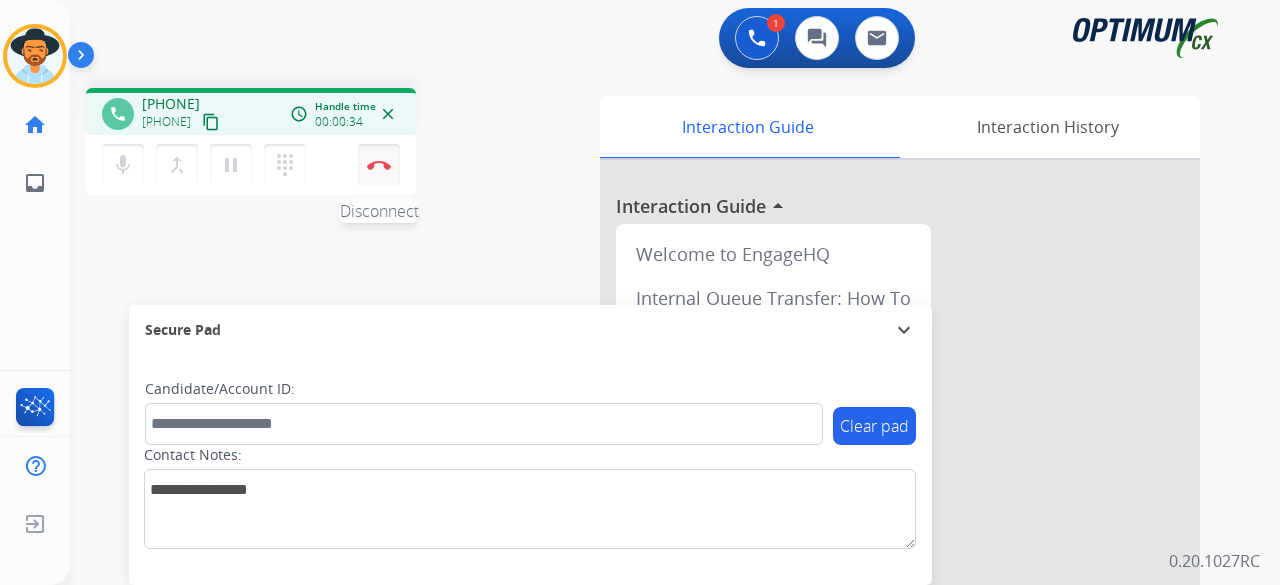 click at bounding box center [379, 165] 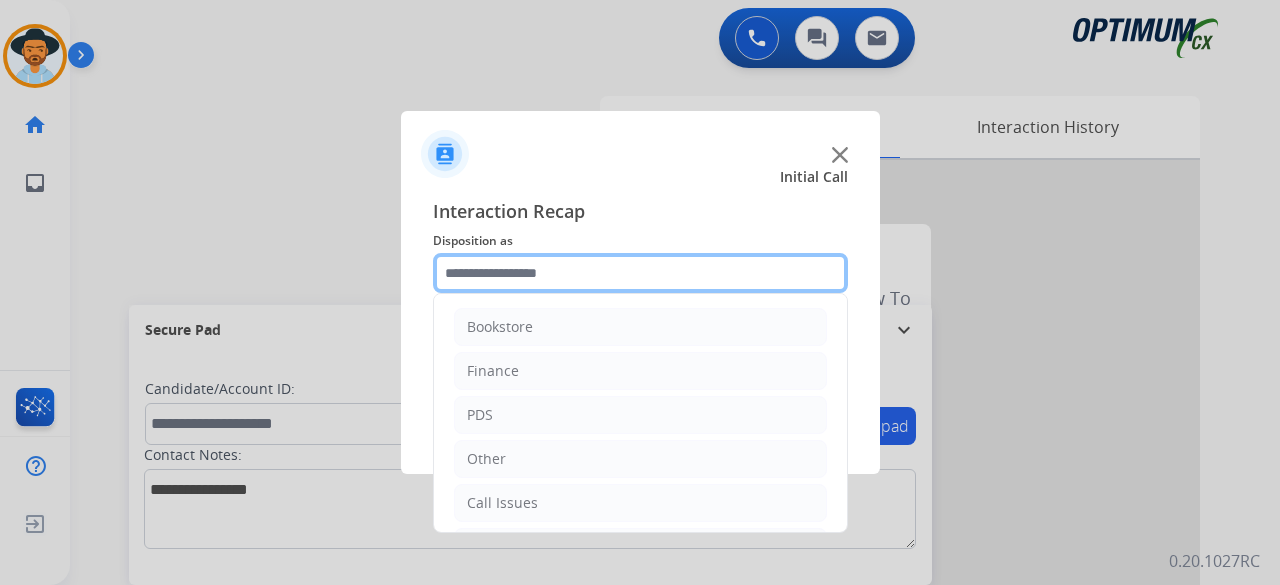 click 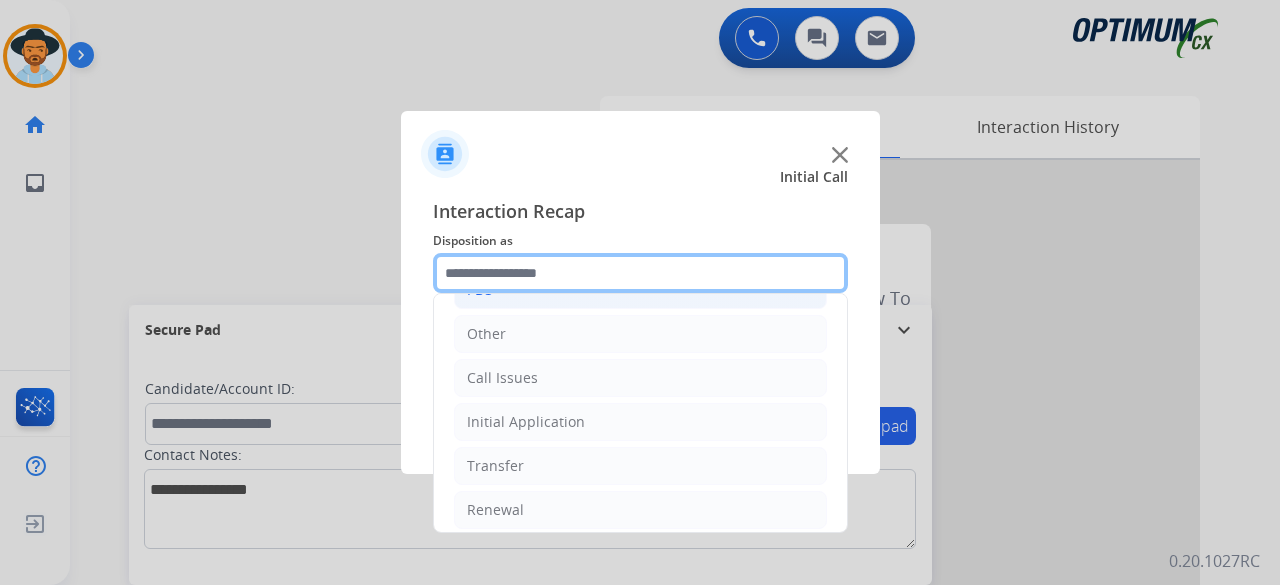 scroll, scrollTop: 130, scrollLeft: 0, axis: vertical 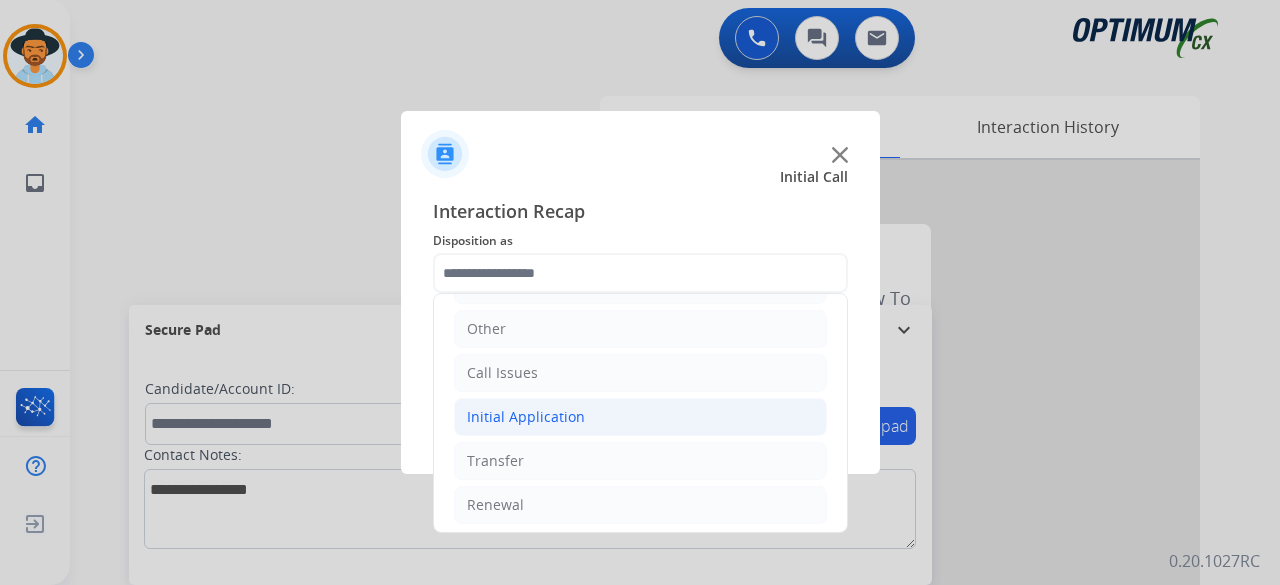 click on "Initial Application" 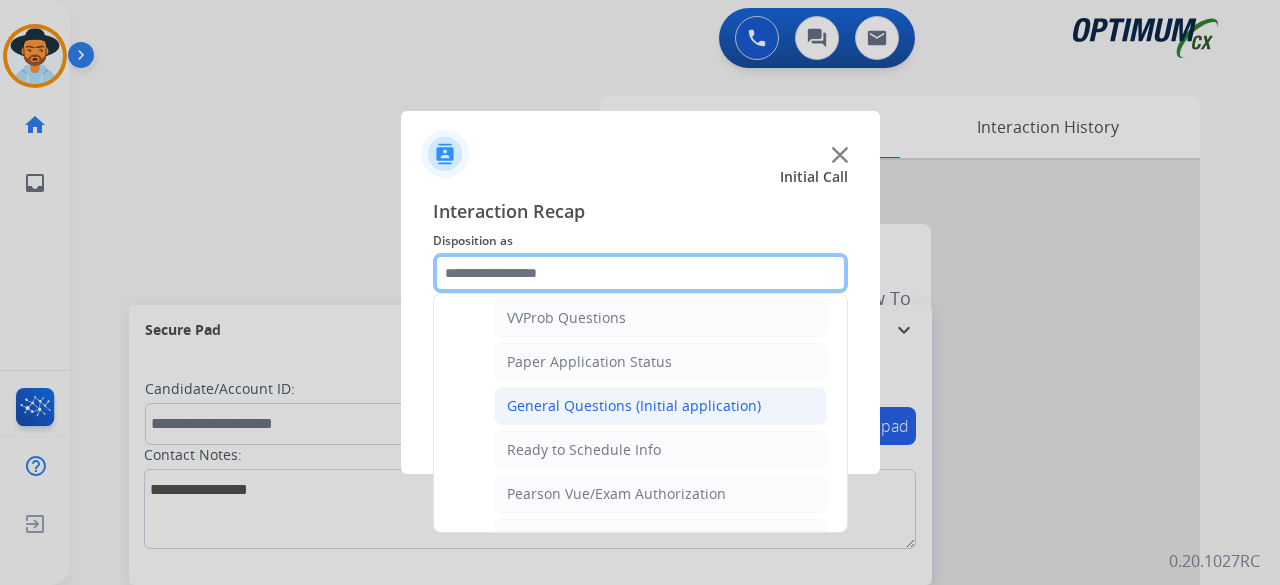 scroll, scrollTop: 1088, scrollLeft: 0, axis: vertical 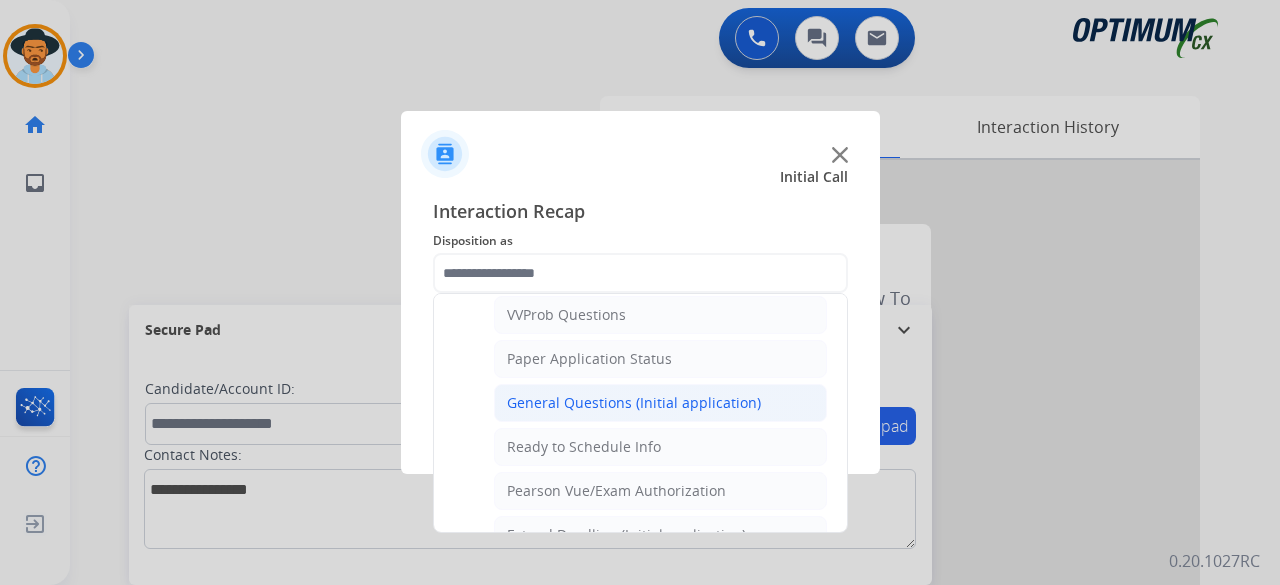 click on "General Questions (Initial application)" 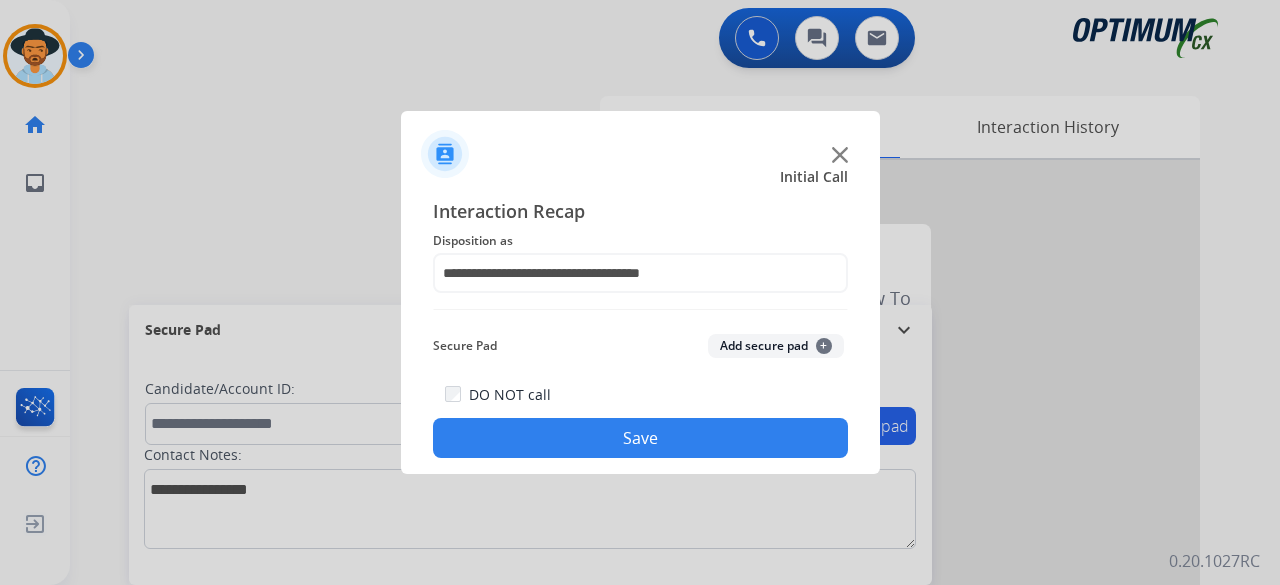 click on "Add secure pad  +" 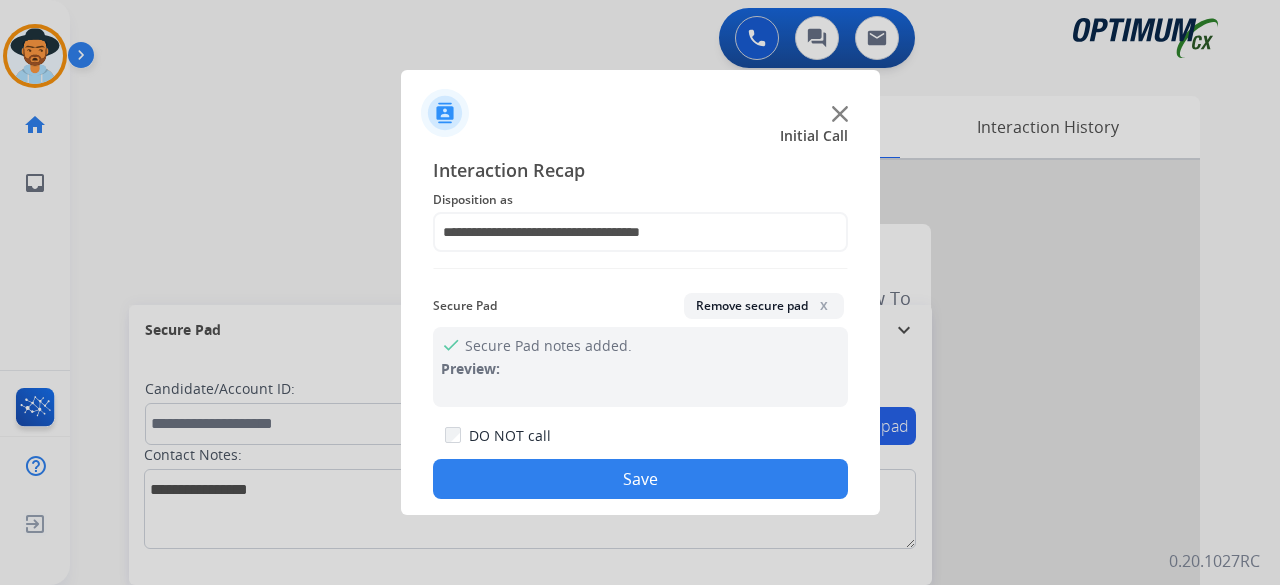 click on "Save" 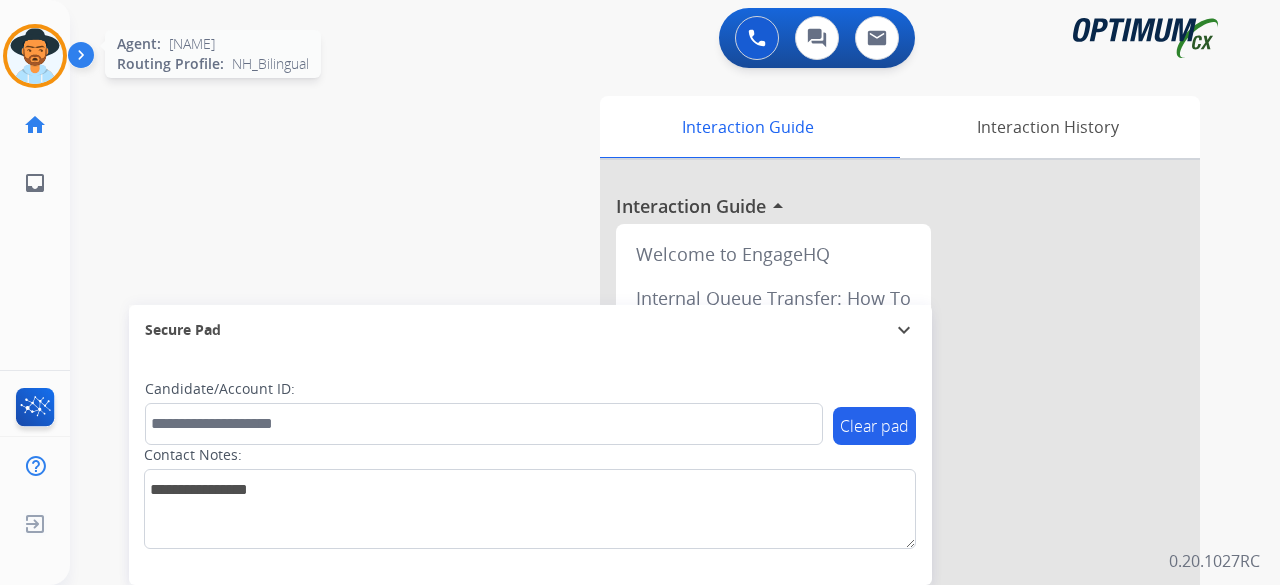click at bounding box center (35, 56) 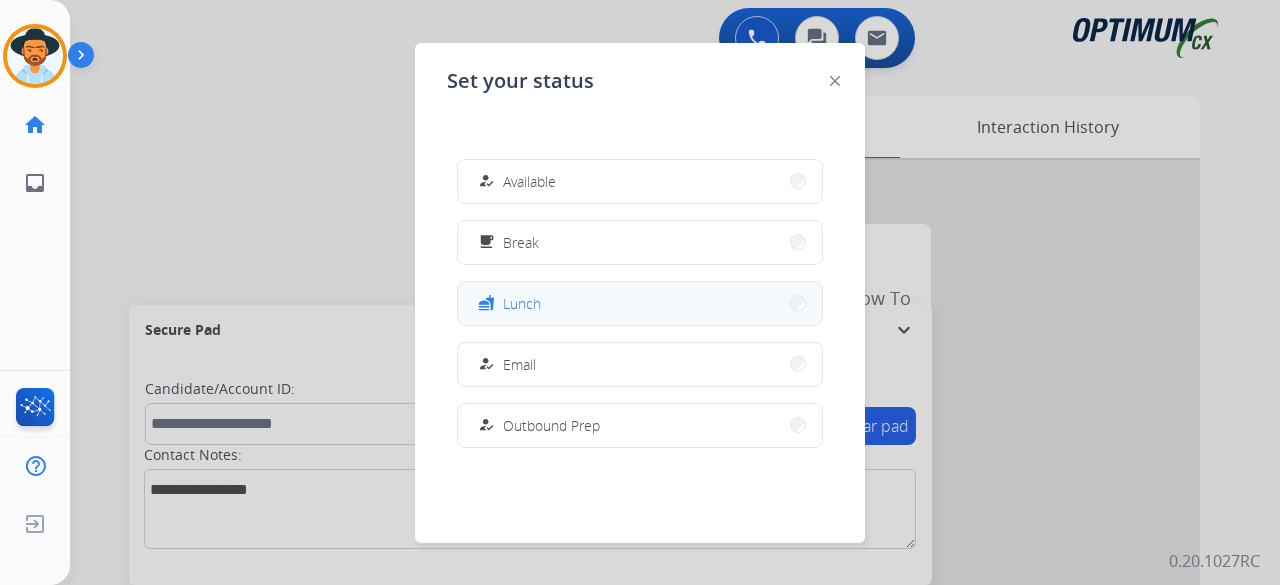 click on "fastfood Lunch" at bounding box center (640, 303) 